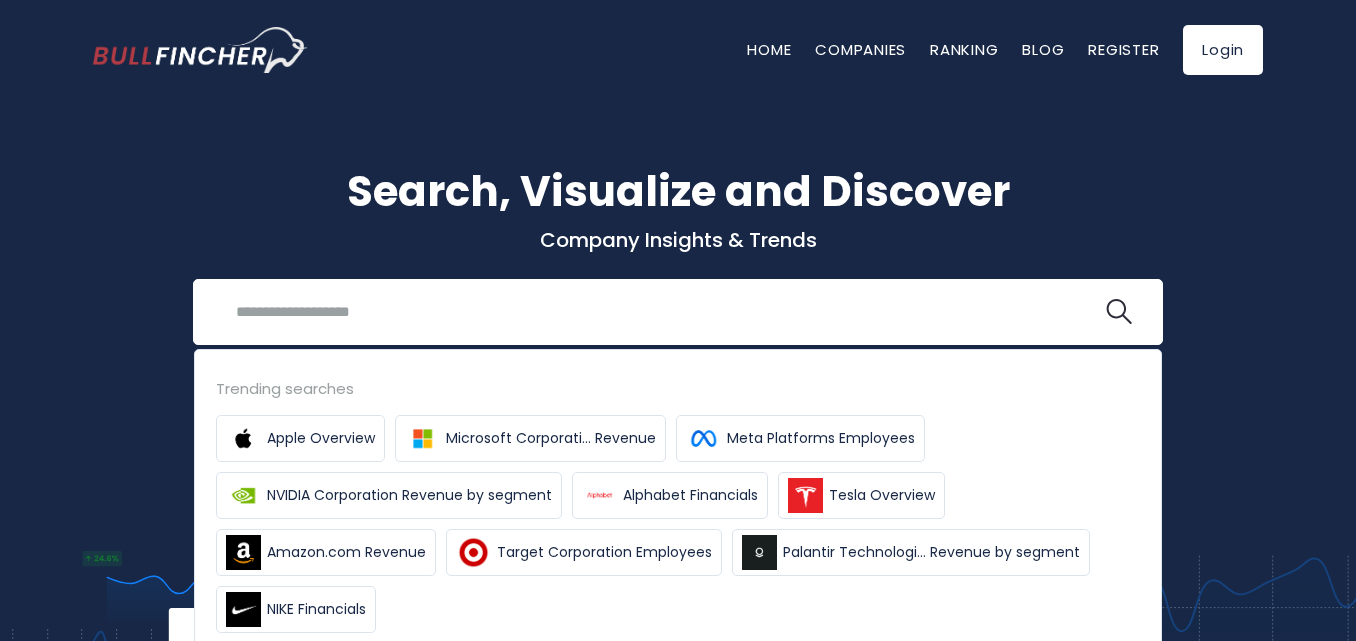 scroll, scrollTop: 0, scrollLeft: 0, axis: both 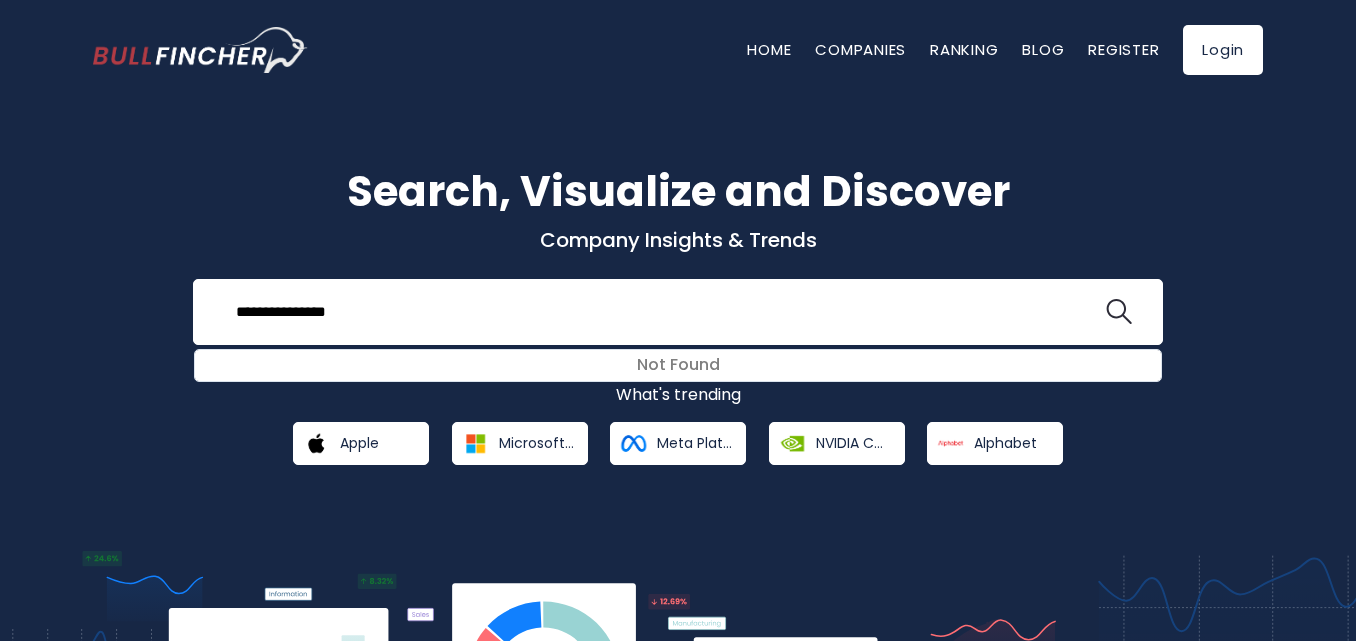 type on "**********" 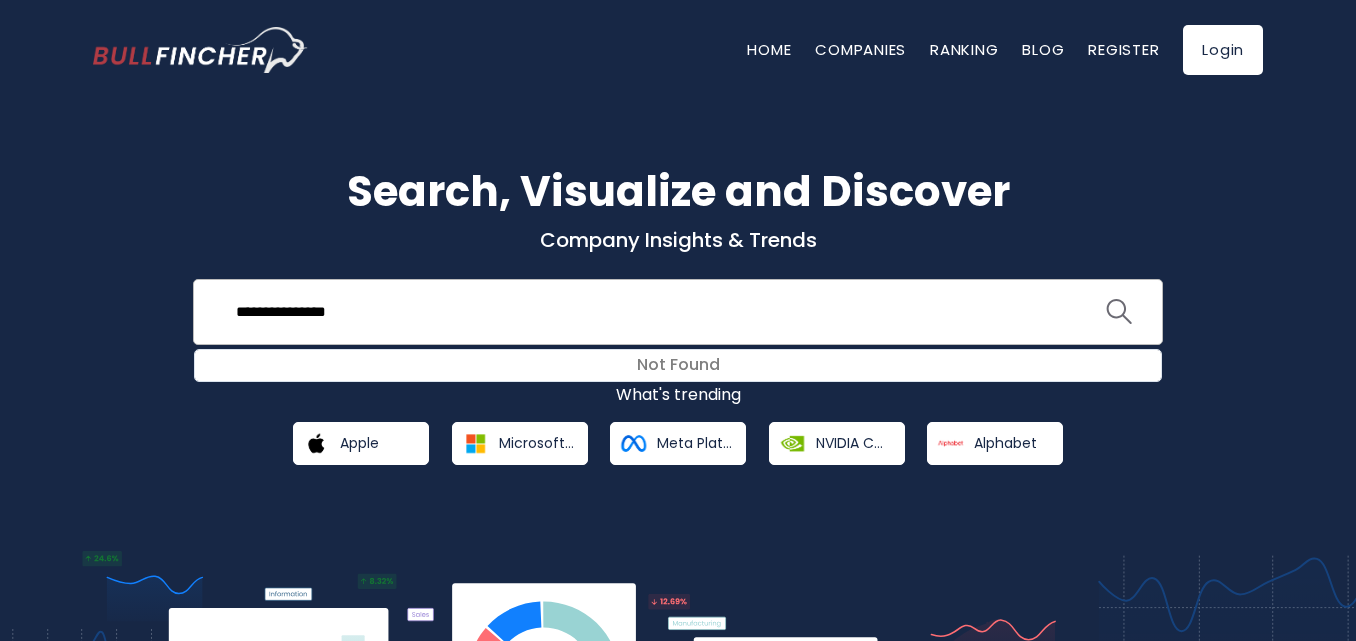 click at bounding box center [1119, 312] 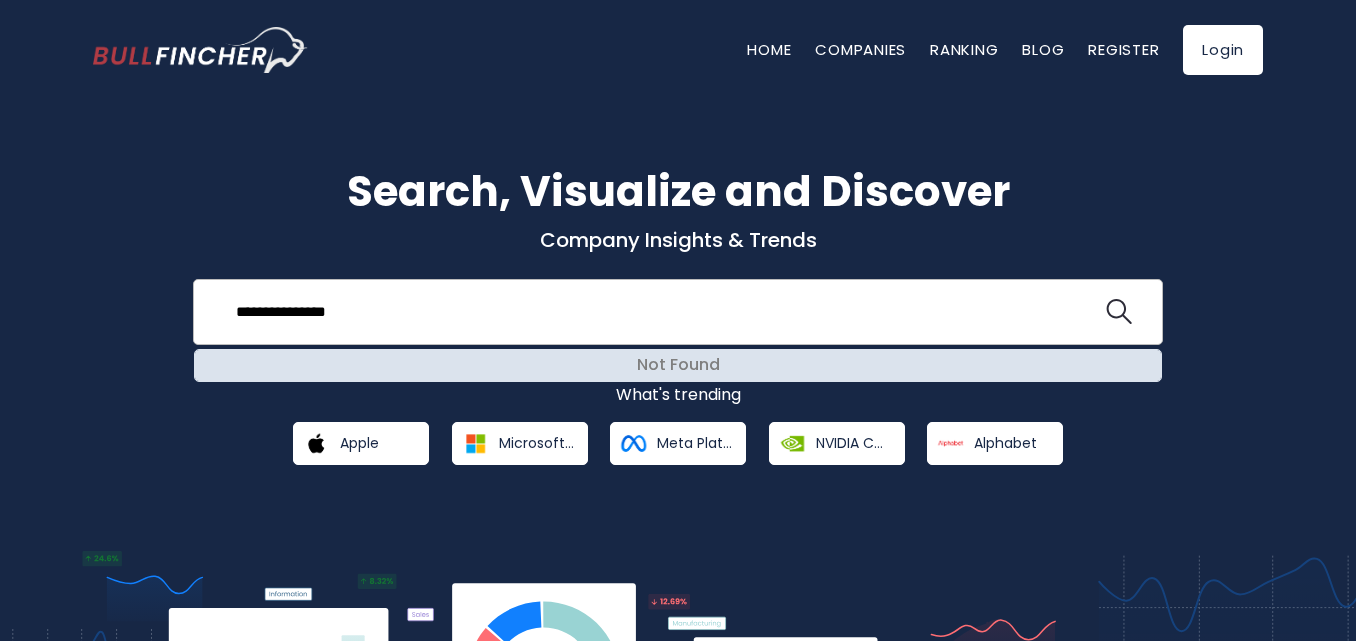 click on "Not Found" at bounding box center [678, 365] 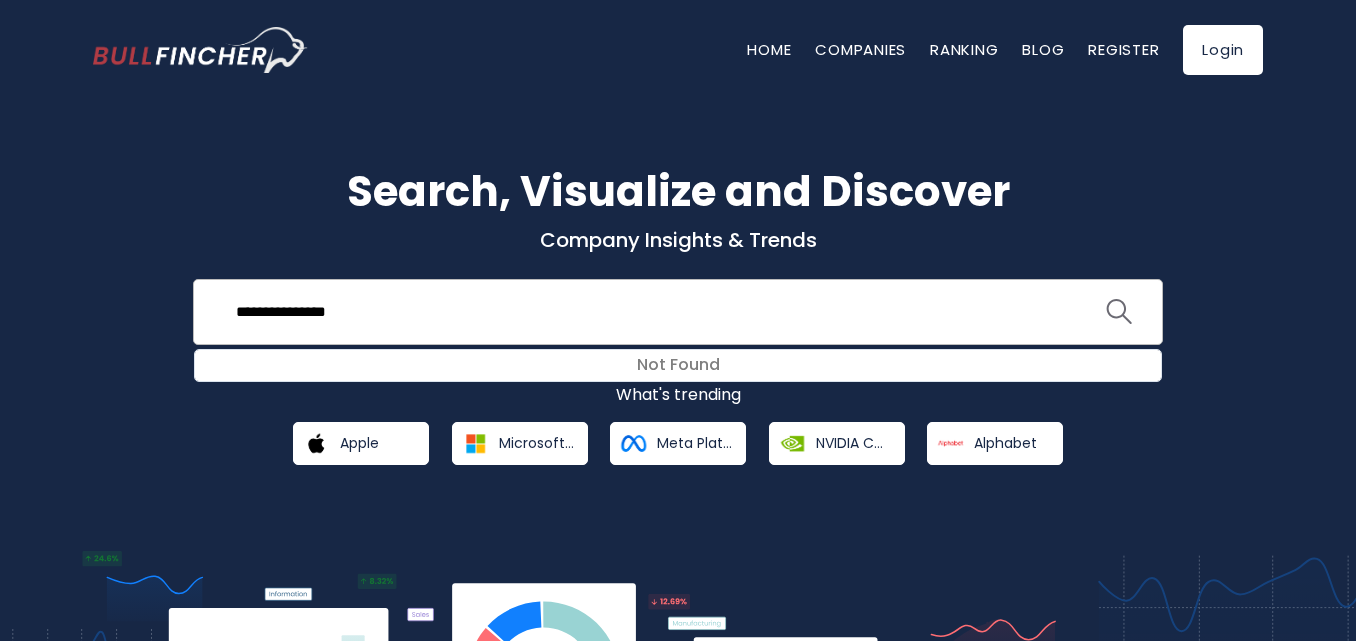 click at bounding box center (1119, 312) 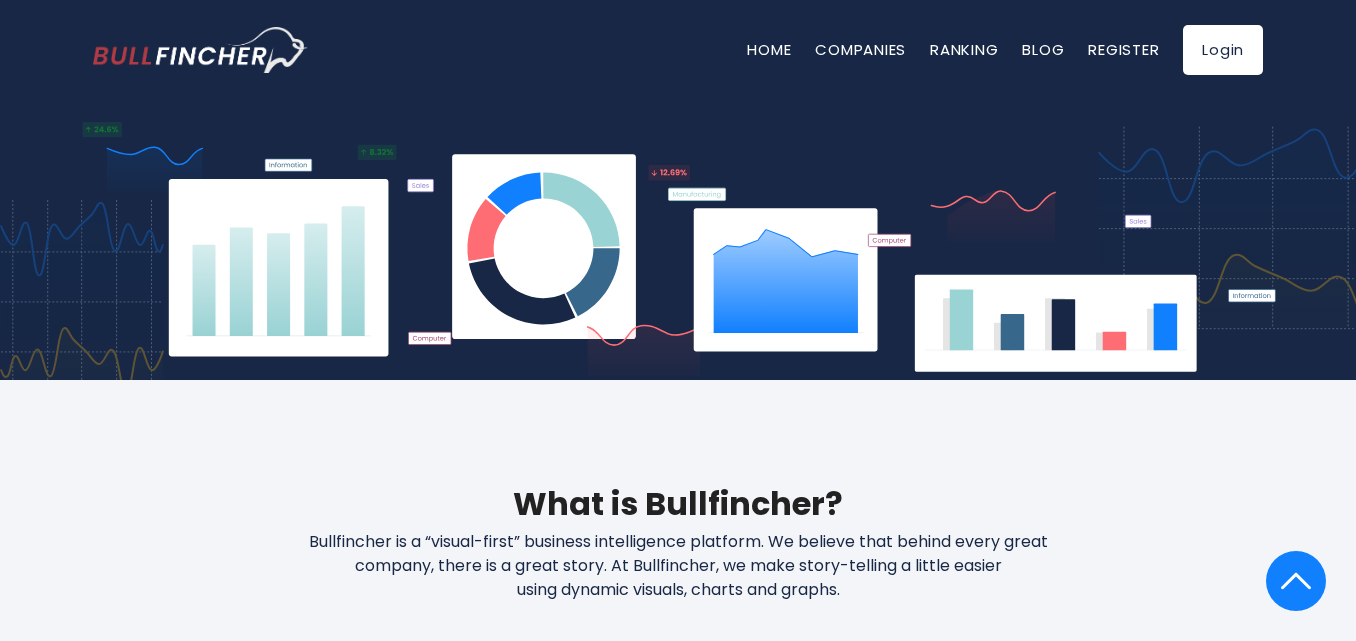 scroll, scrollTop: 400, scrollLeft: 0, axis: vertical 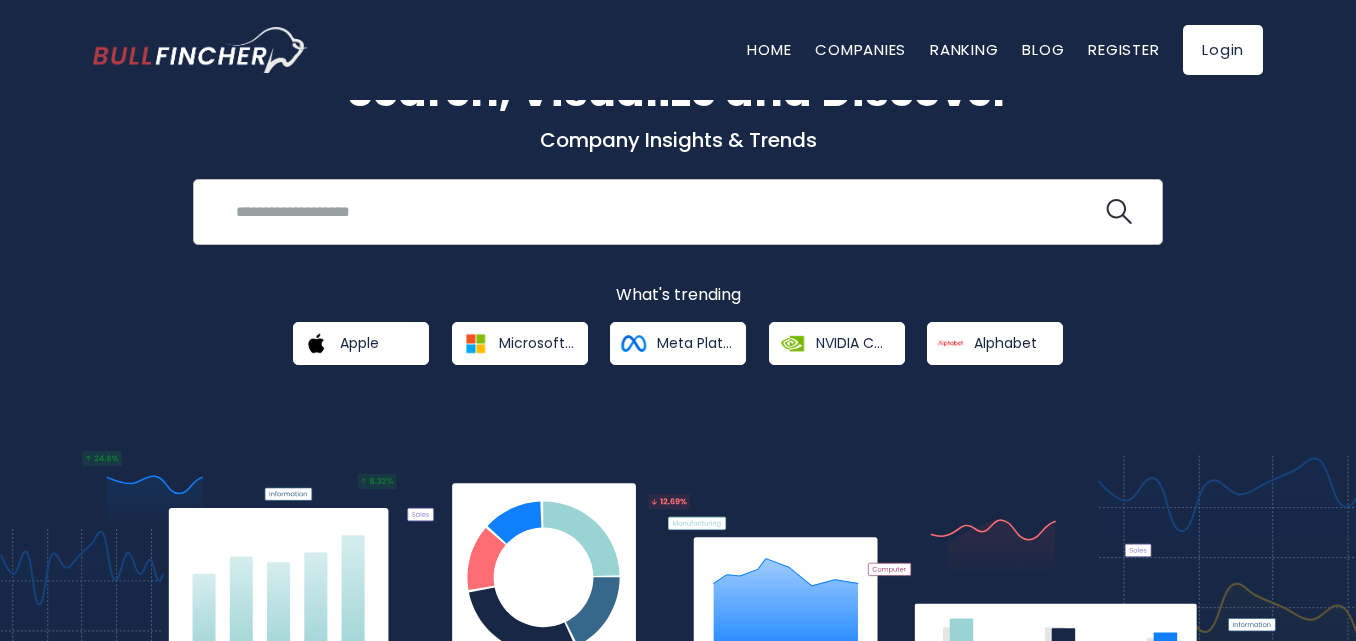 click at bounding box center [663, 211] 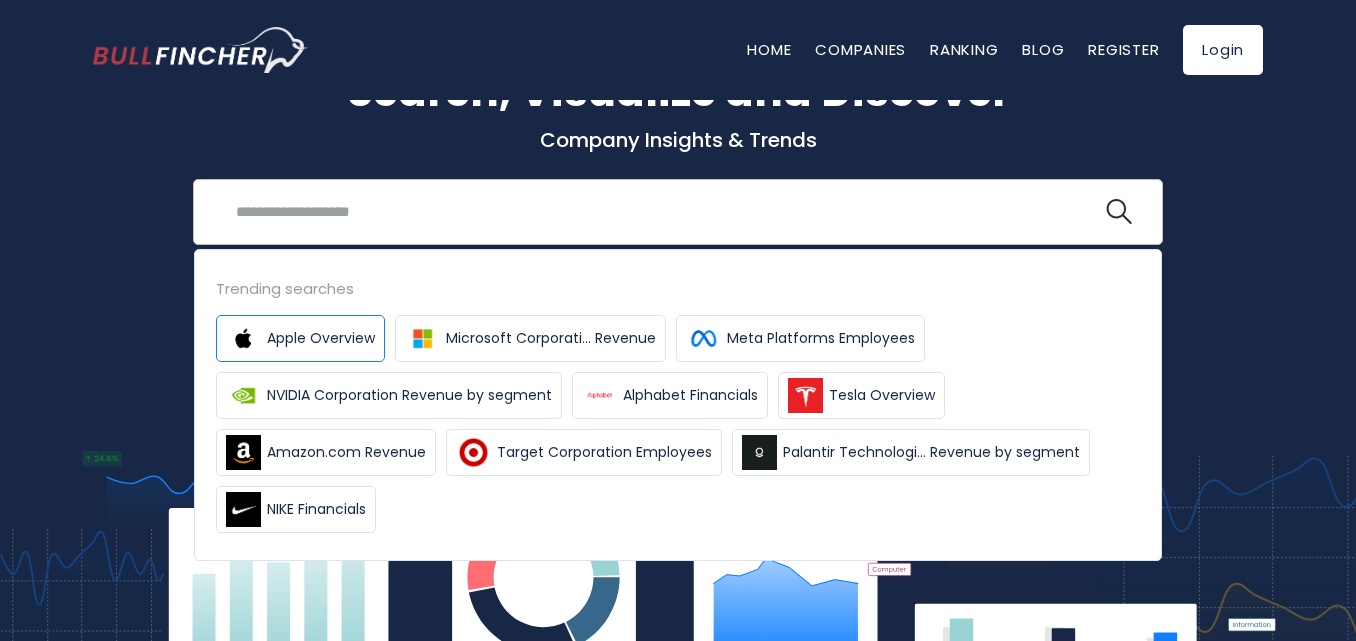 click on "Apple Overview" at bounding box center [321, 338] 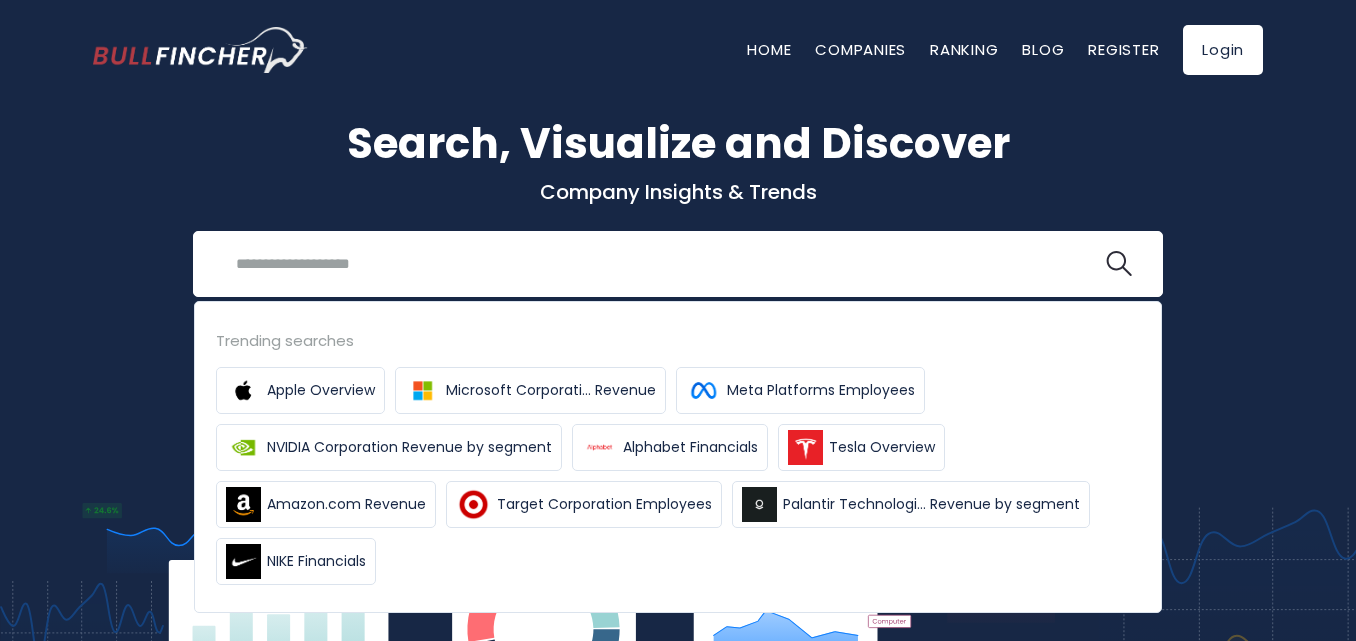 scroll, scrollTop: 0, scrollLeft: 0, axis: both 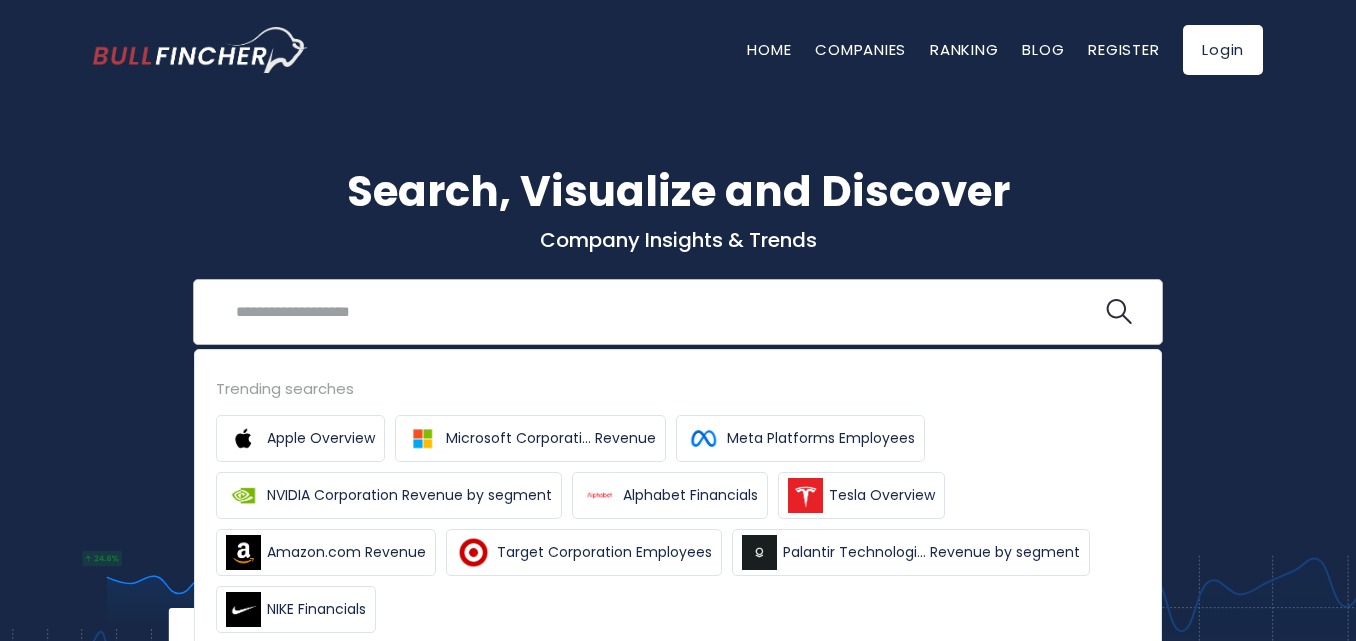 click at bounding box center (663, 311) 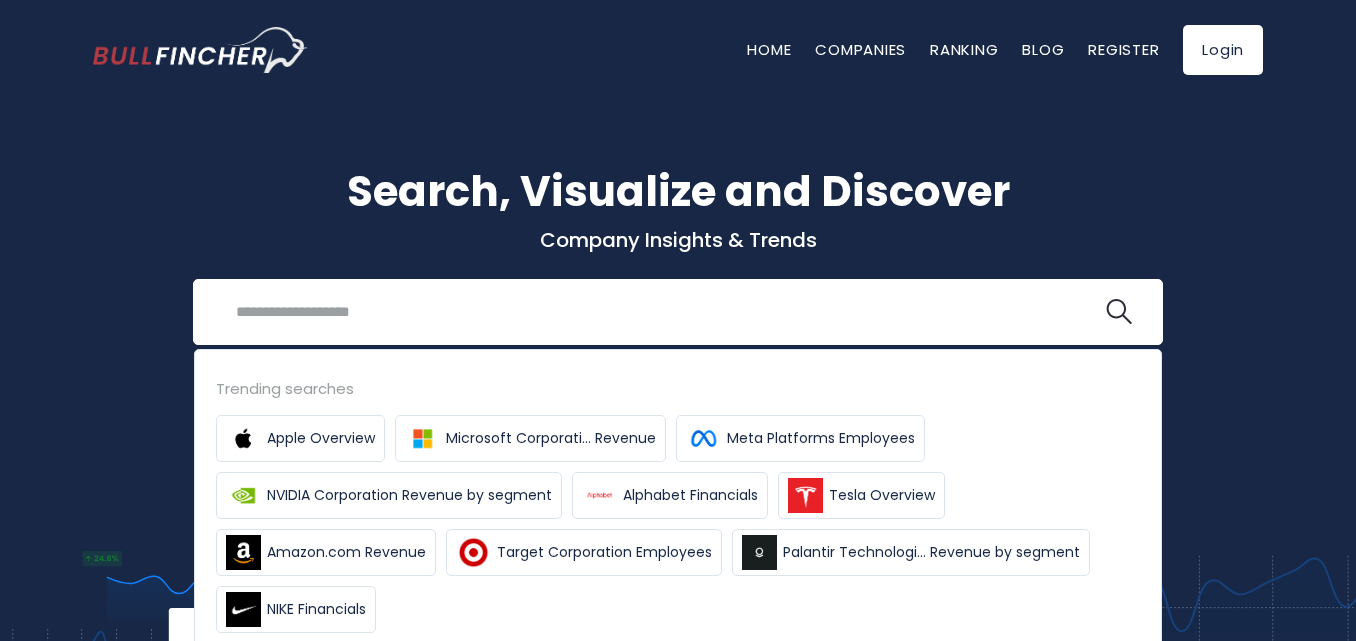 paste on "**********" 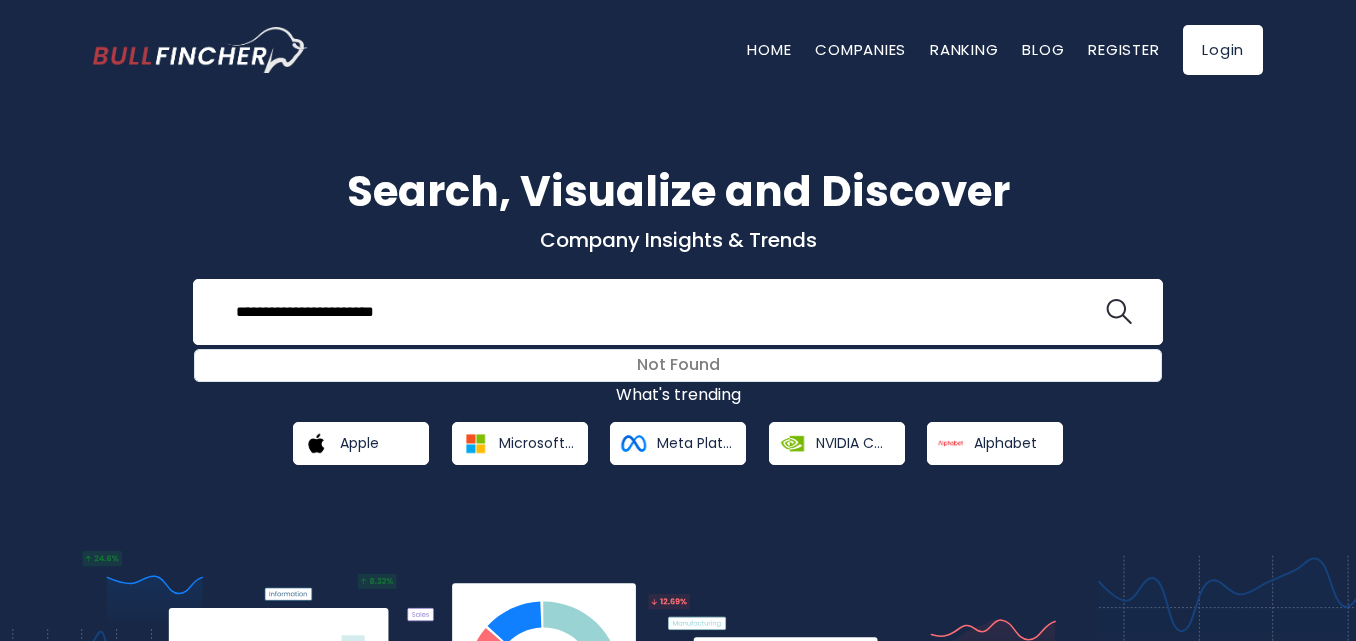 drag, startPoint x: 416, startPoint y: 308, endPoint x: 183, endPoint y: 302, distance: 233.07724 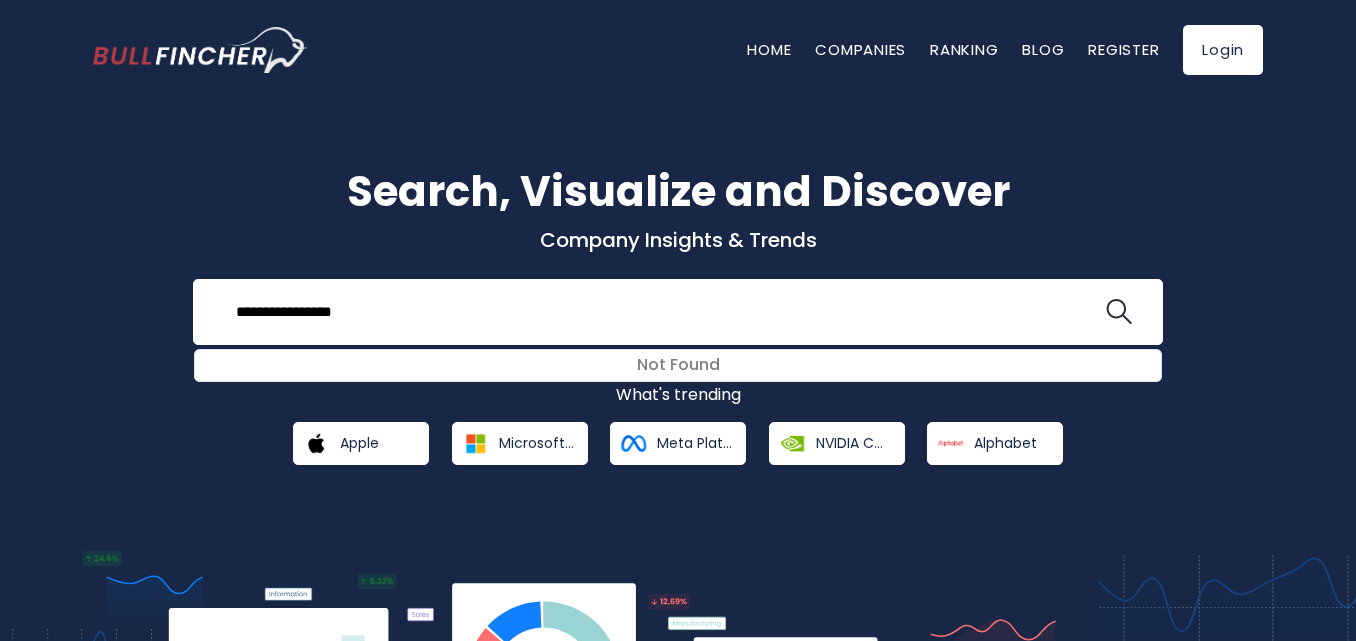 type on "**********" 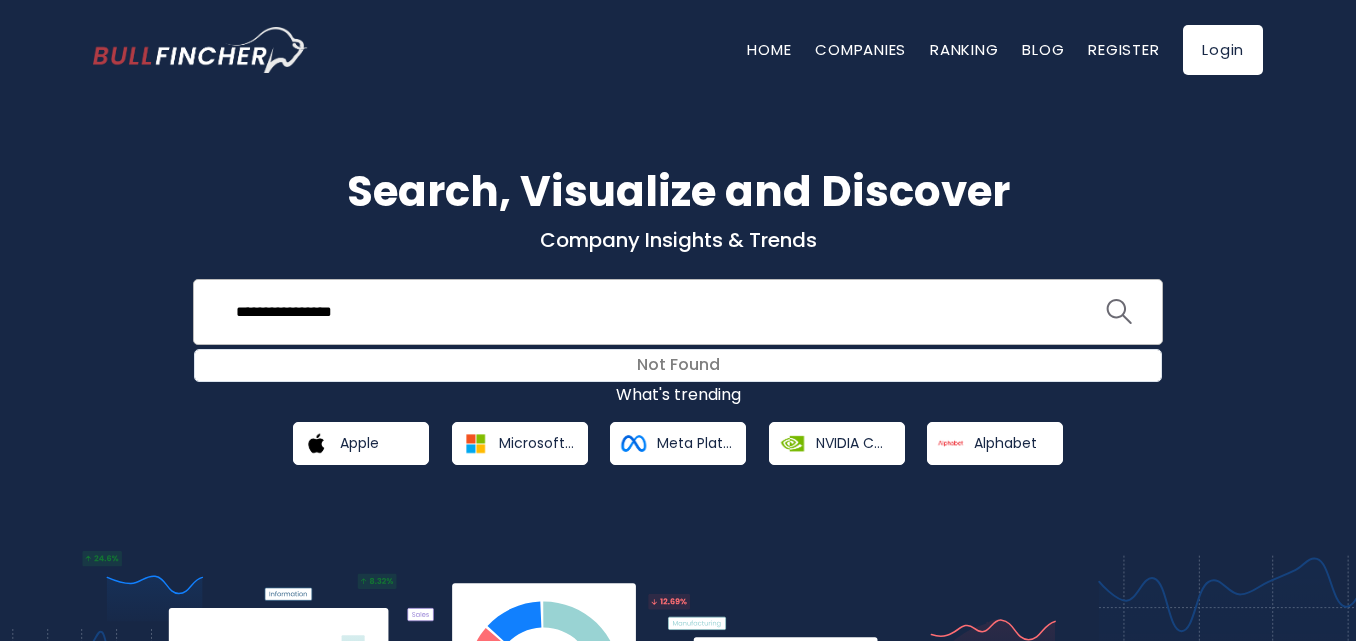 click at bounding box center (1119, 312) 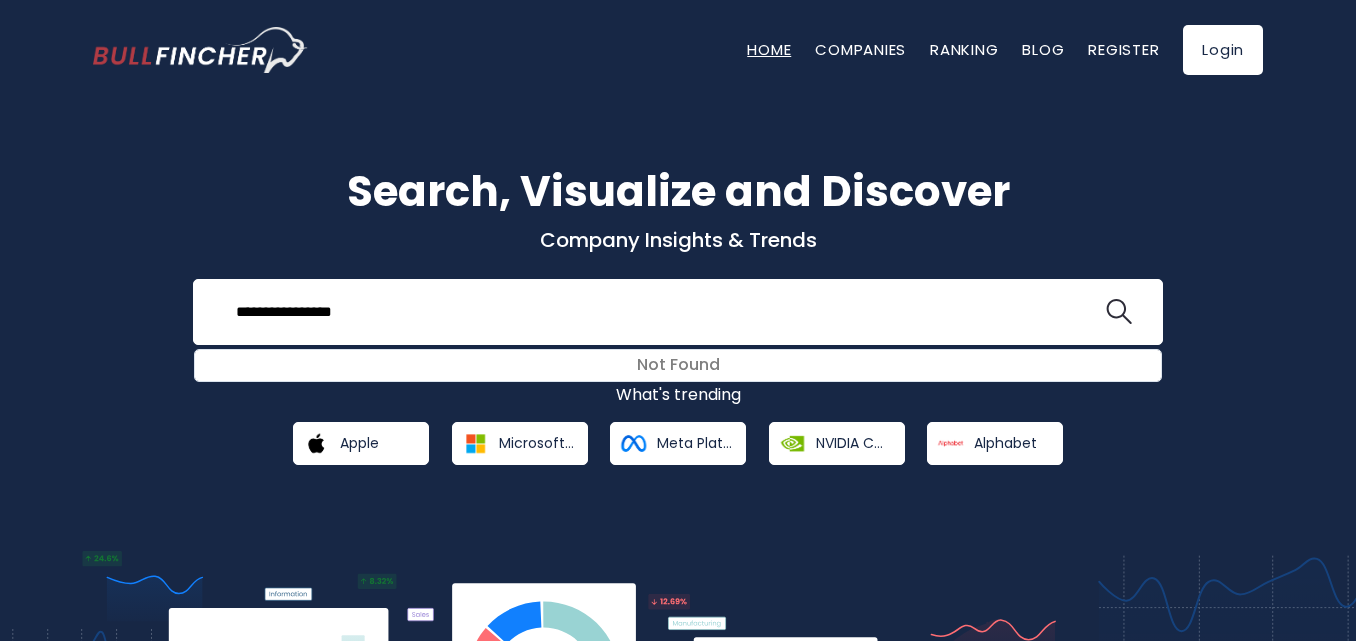 click on "Home" at bounding box center [769, 49] 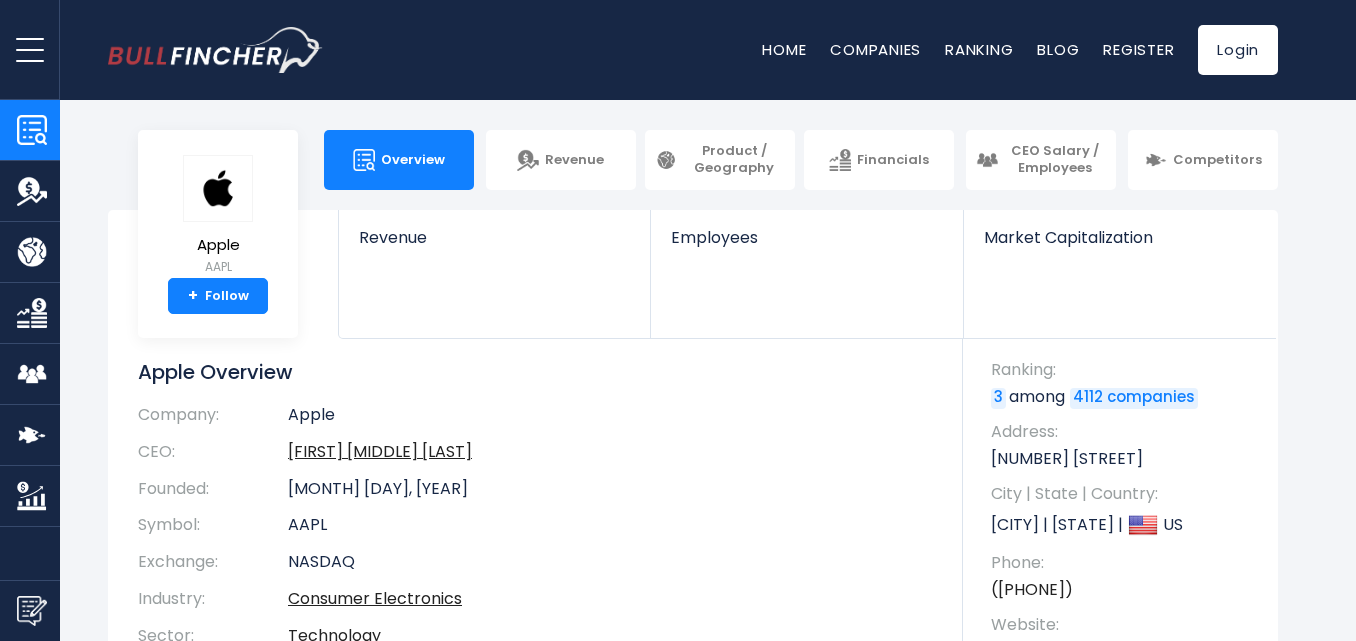 scroll, scrollTop: 0, scrollLeft: 0, axis: both 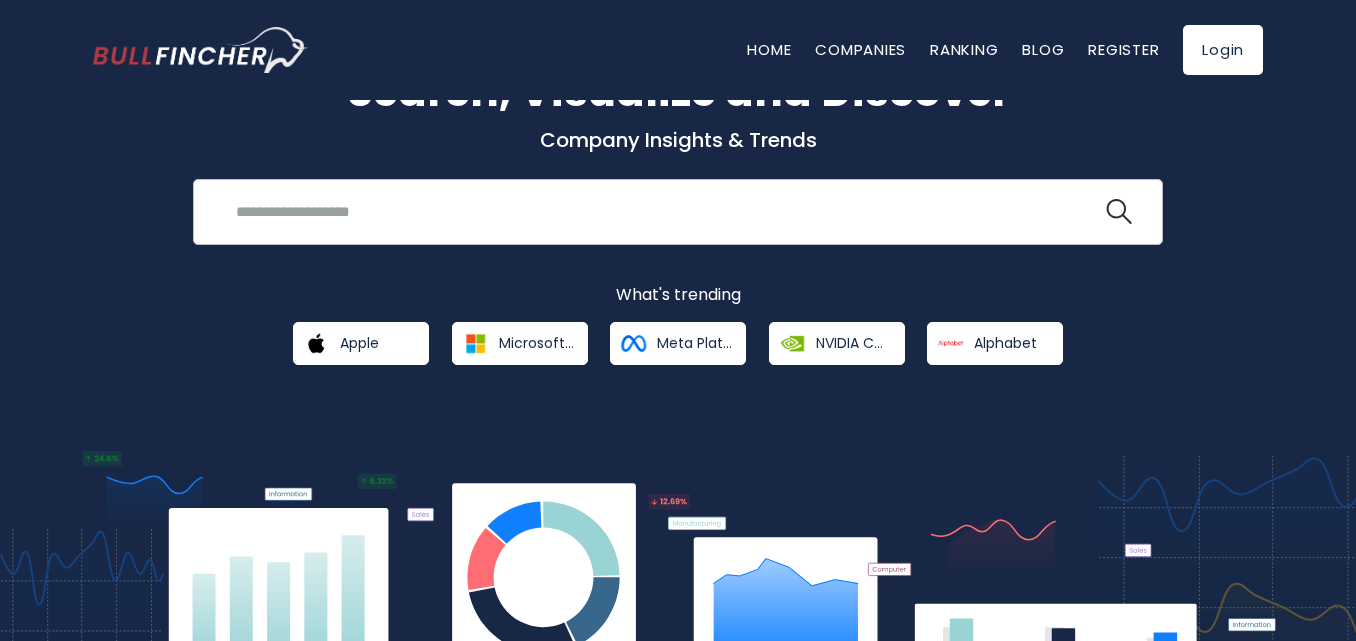 click at bounding box center [663, 211] 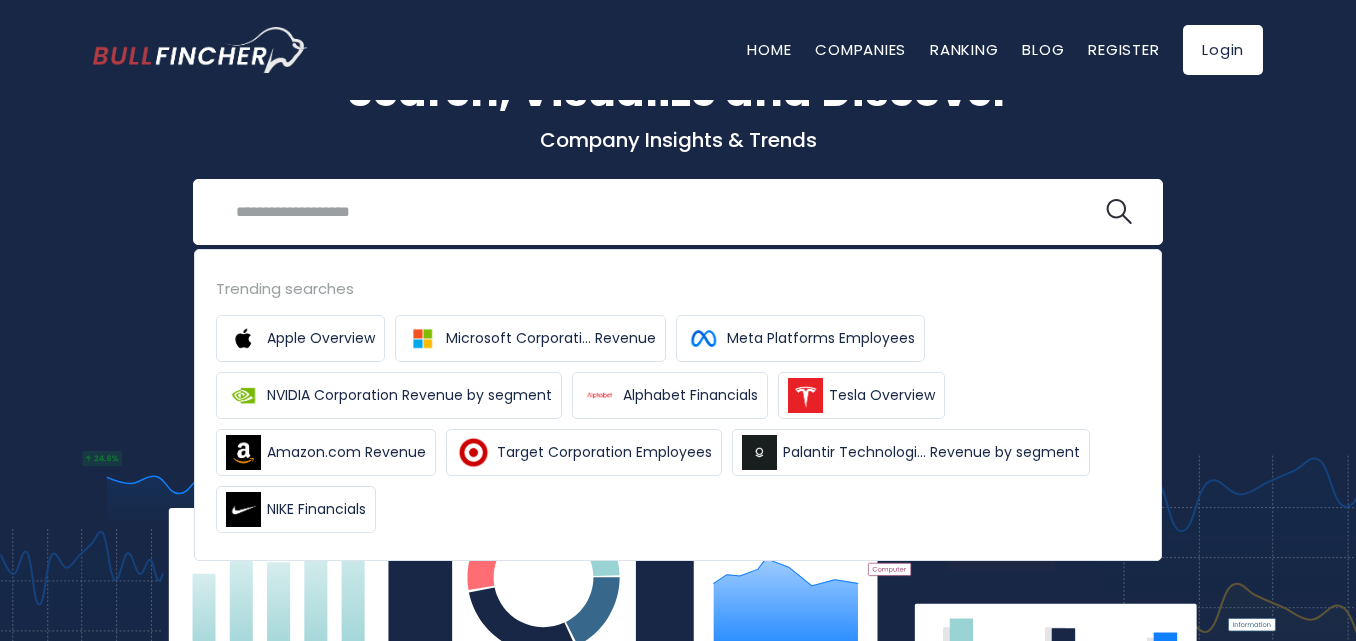 click on "Search, Visualize and Discover
Company Insights & Trends
Recent searches
Trending searches" at bounding box center [678, 212] 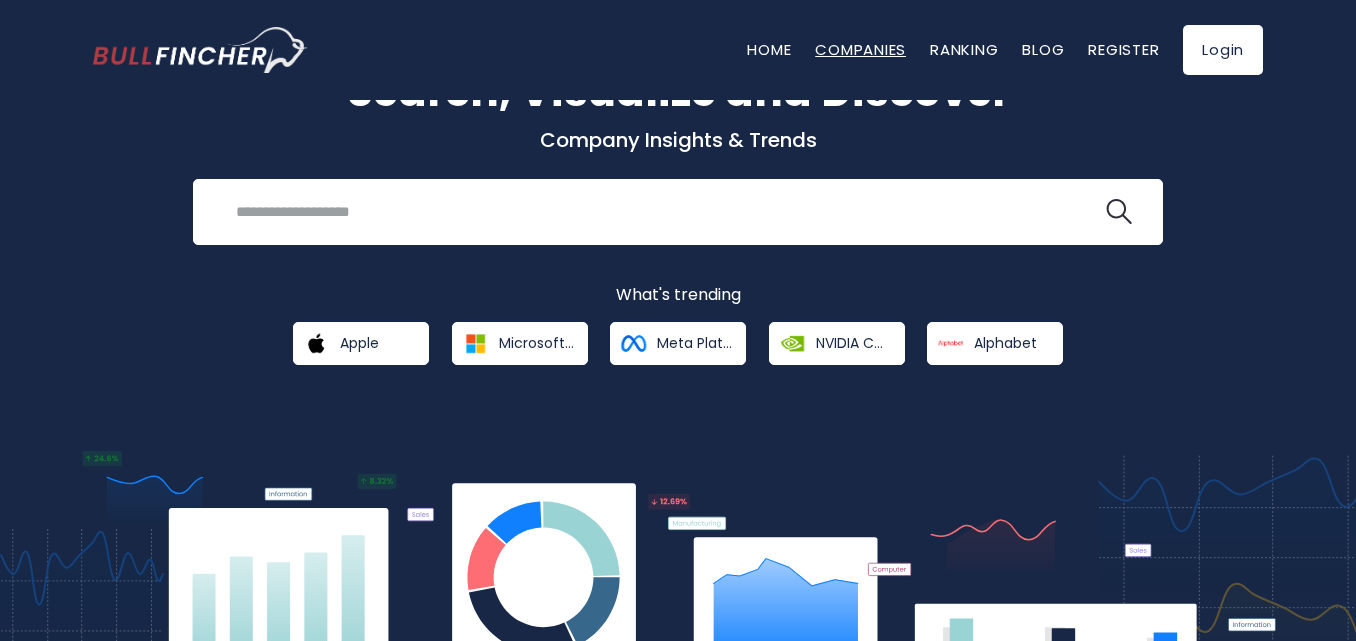 click on "Companies" at bounding box center [860, 49] 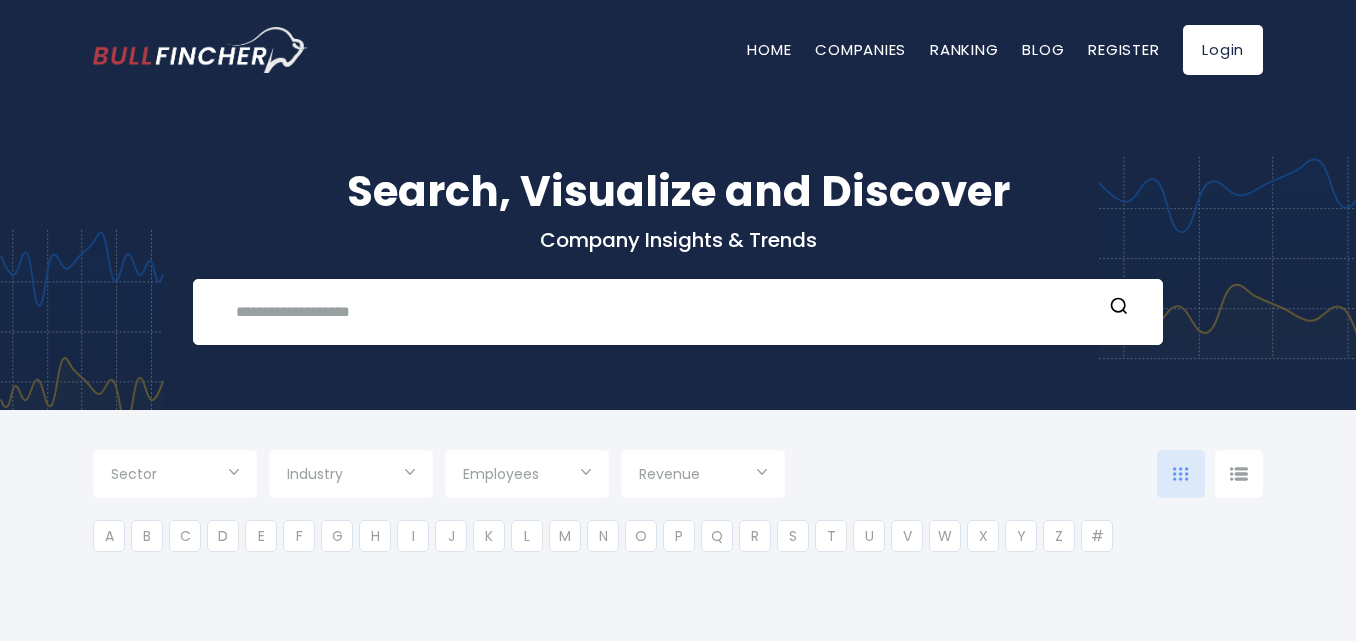 type on "***" 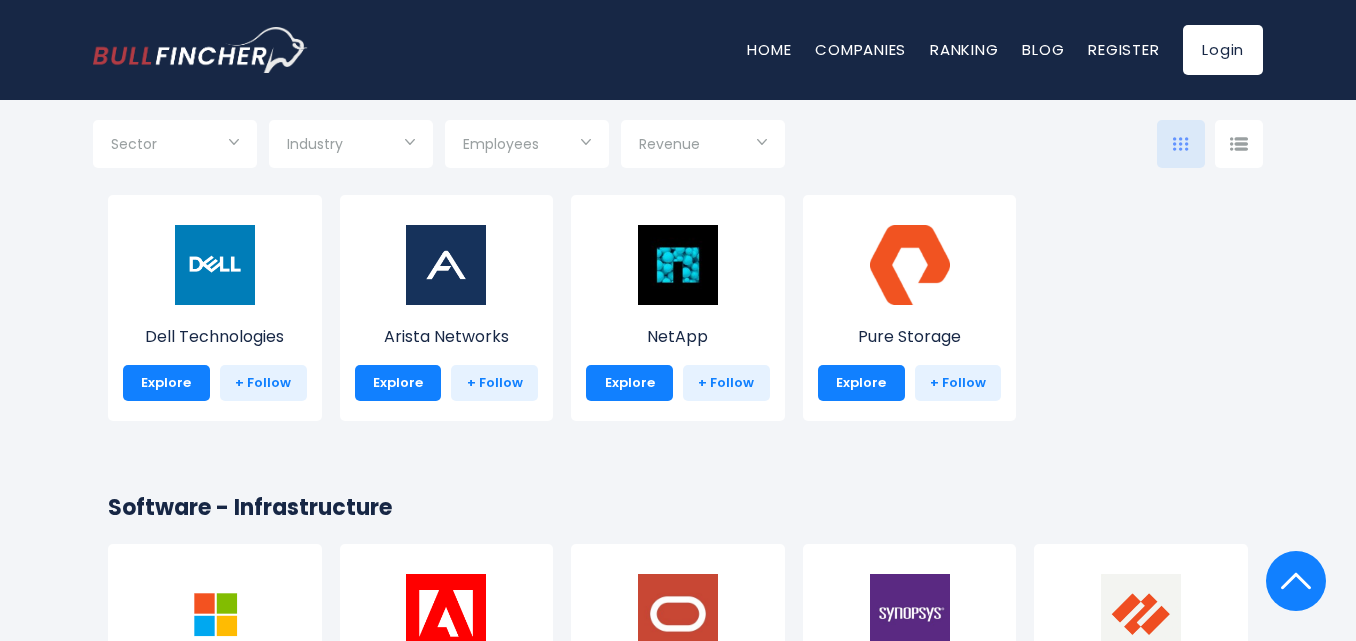 scroll, scrollTop: 1600, scrollLeft: 0, axis: vertical 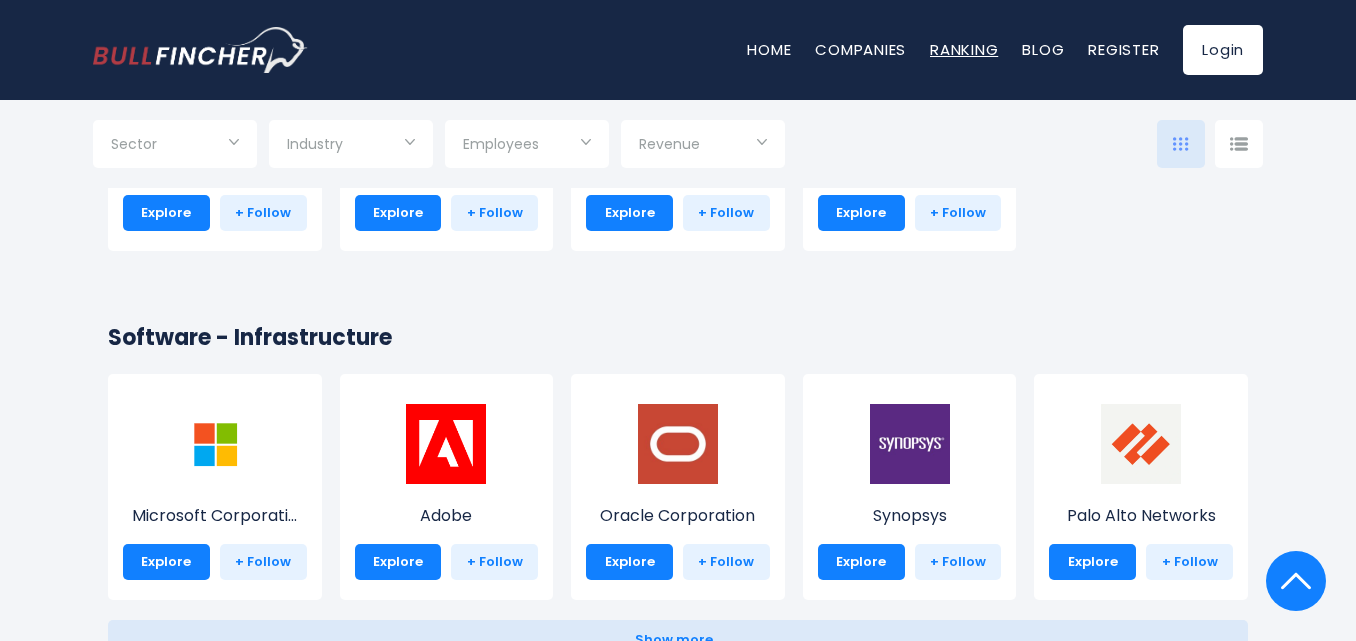 click on "Ranking" at bounding box center (964, 49) 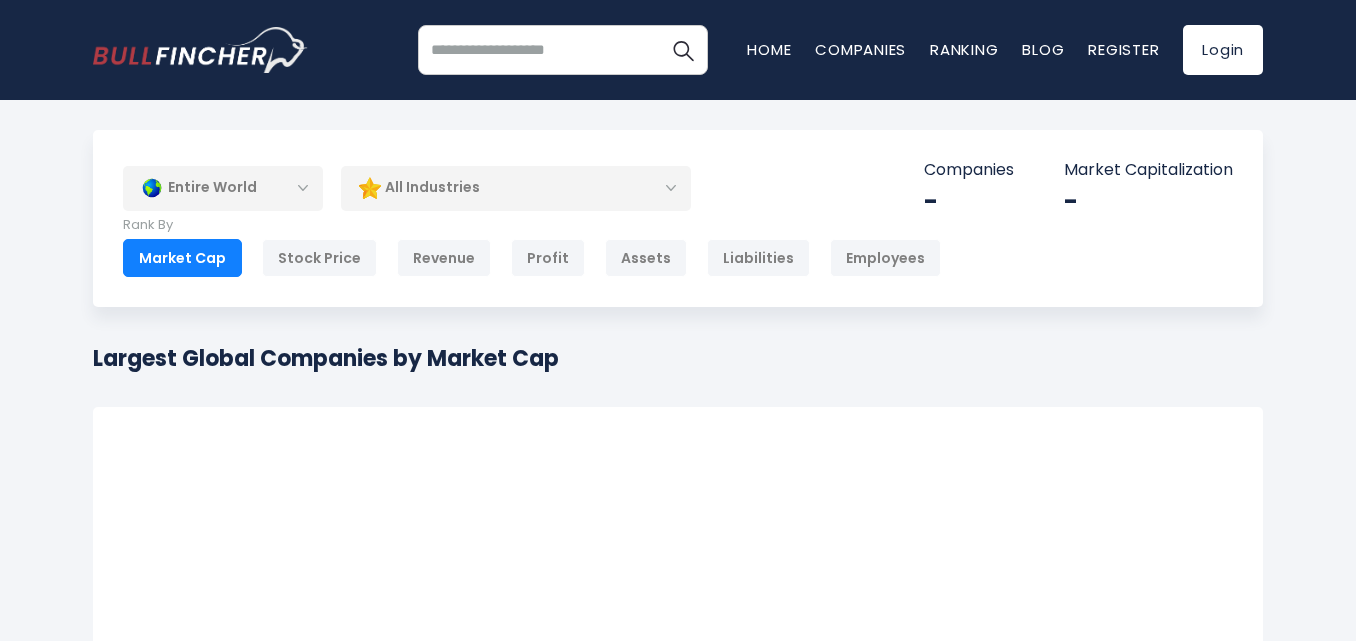 scroll, scrollTop: 0, scrollLeft: 0, axis: both 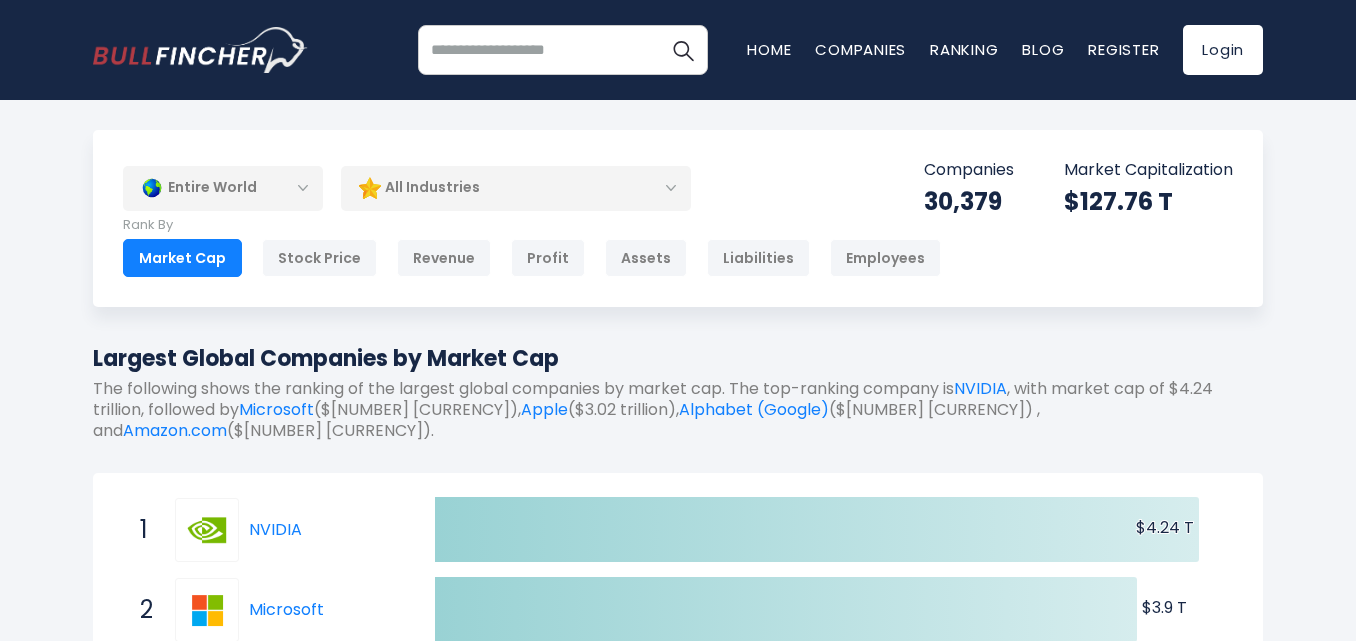 click on "Entire World" at bounding box center (223, 188) 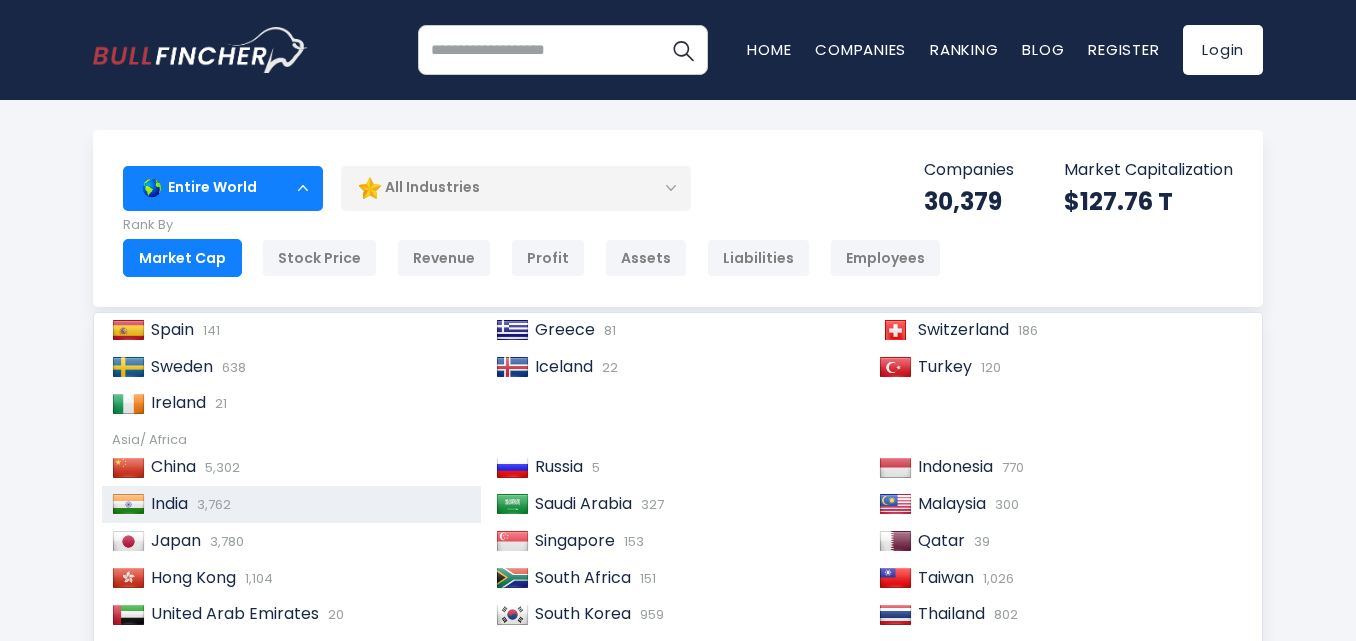 scroll, scrollTop: 306, scrollLeft: 0, axis: vertical 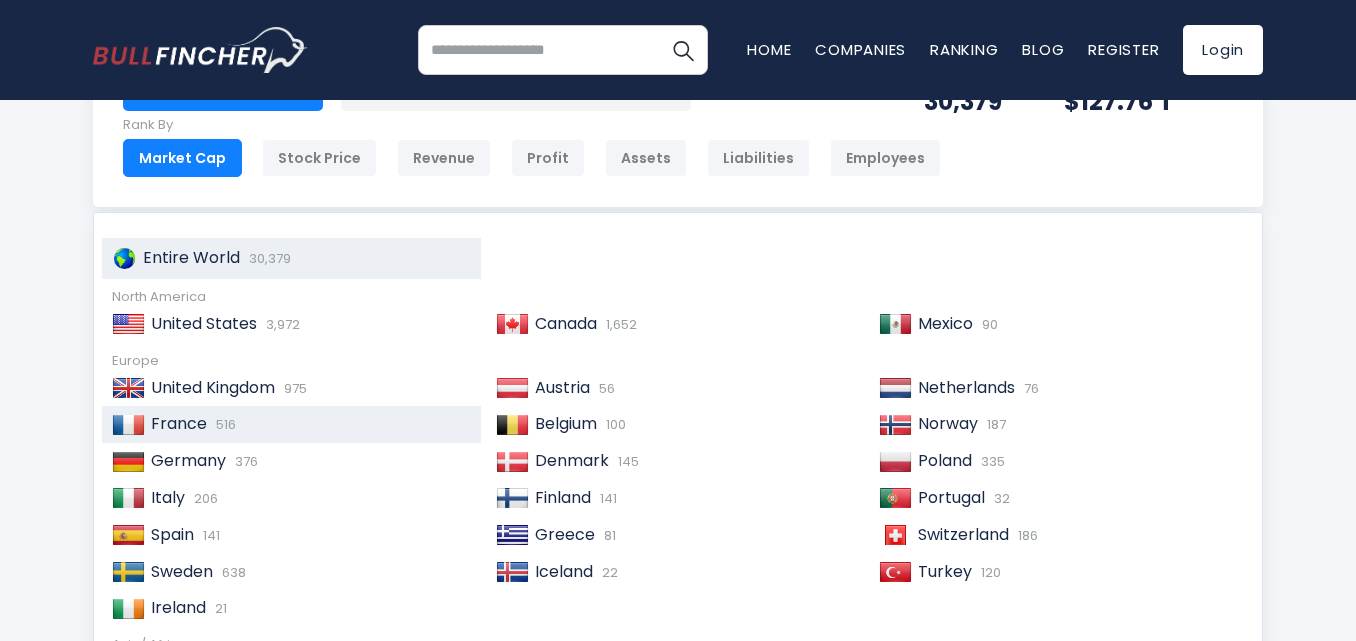 click on "516" at bounding box center [223, 424] 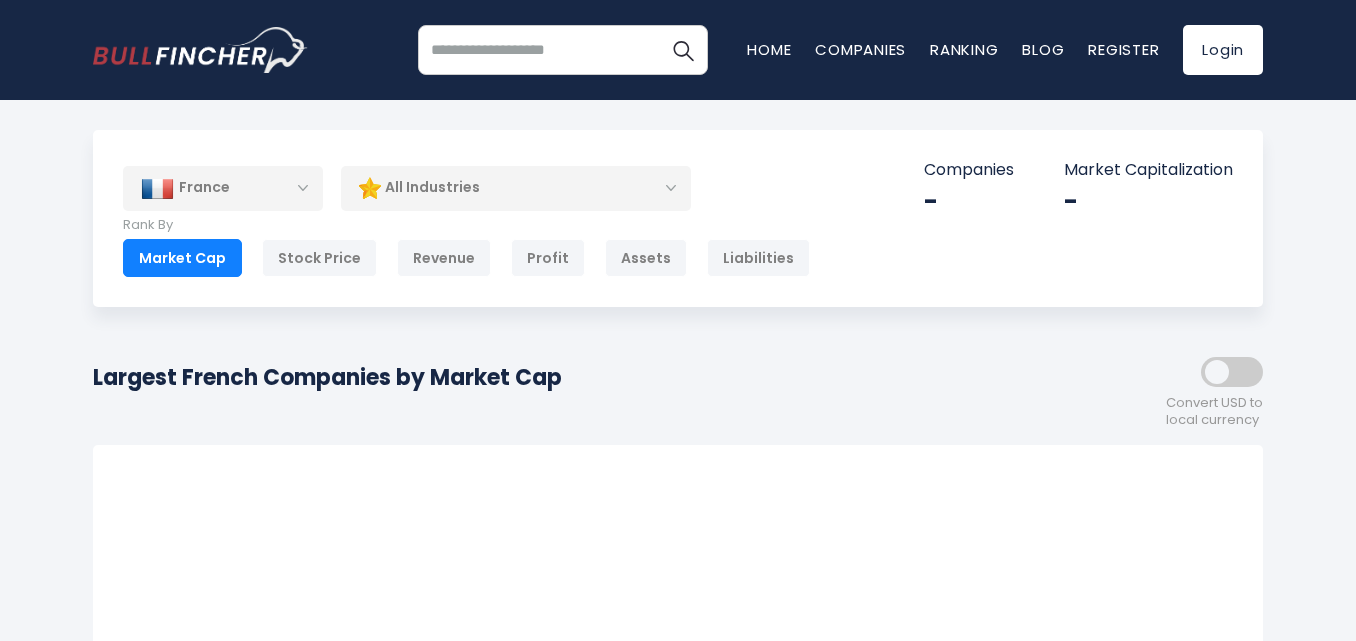scroll, scrollTop: 0, scrollLeft: 0, axis: both 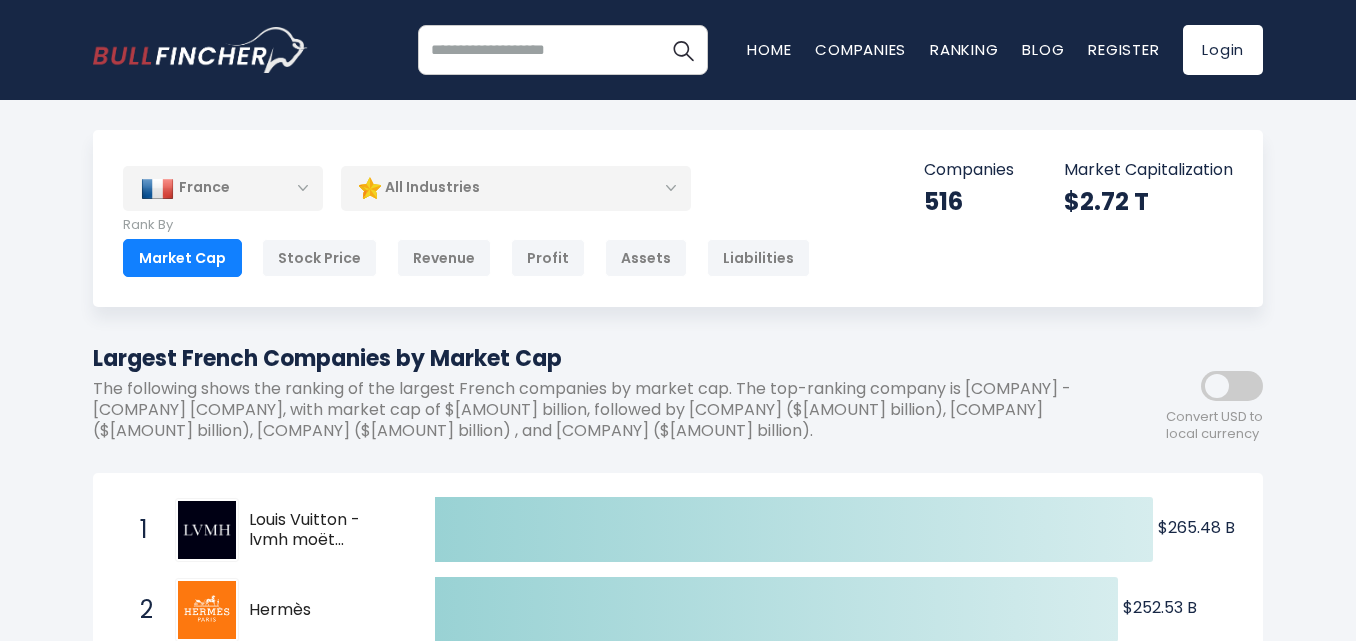 click on "All Industries" at bounding box center (516, 188) 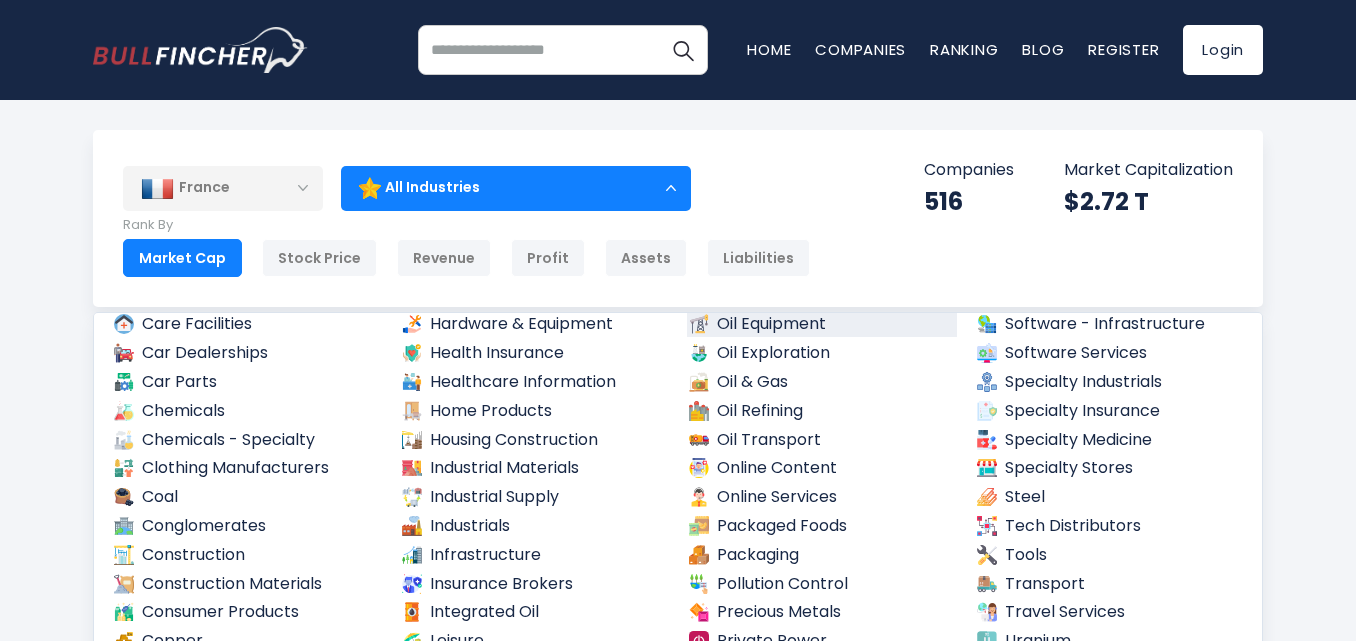 scroll, scrollTop: 710, scrollLeft: 0, axis: vertical 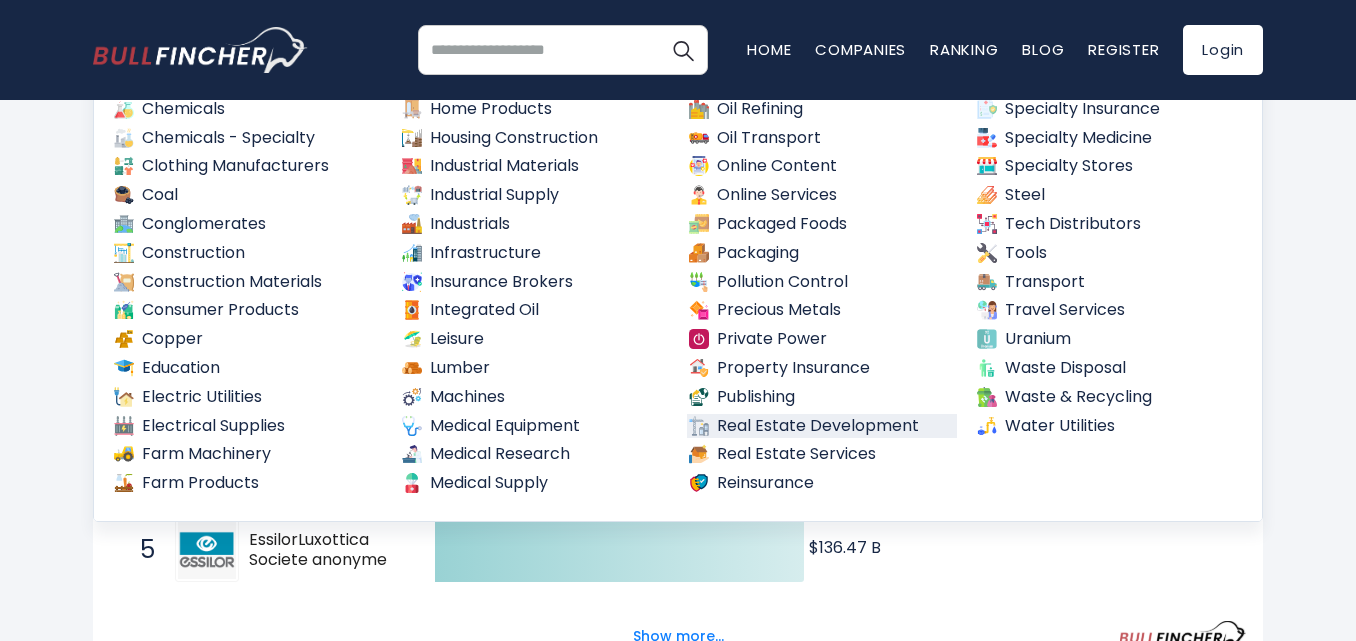 click on "Real Estate Development" at bounding box center [822, 426] 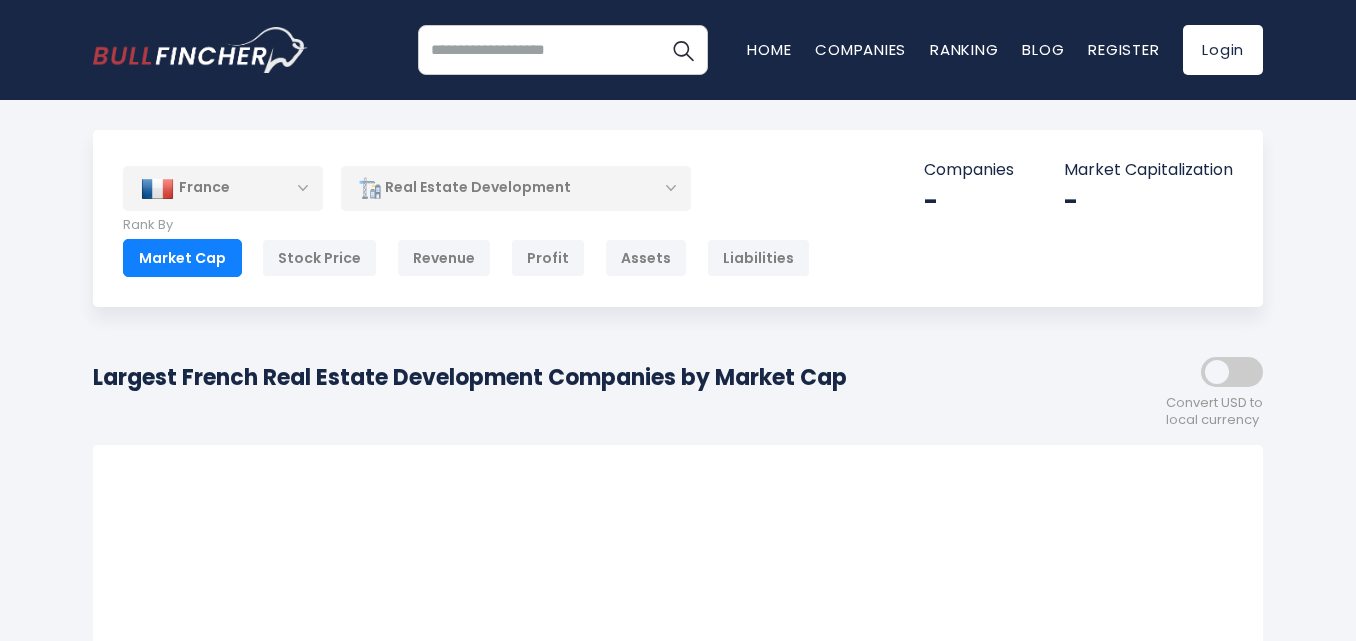 scroll, scrollTop: 0, scrollLeft: 0, axis: both 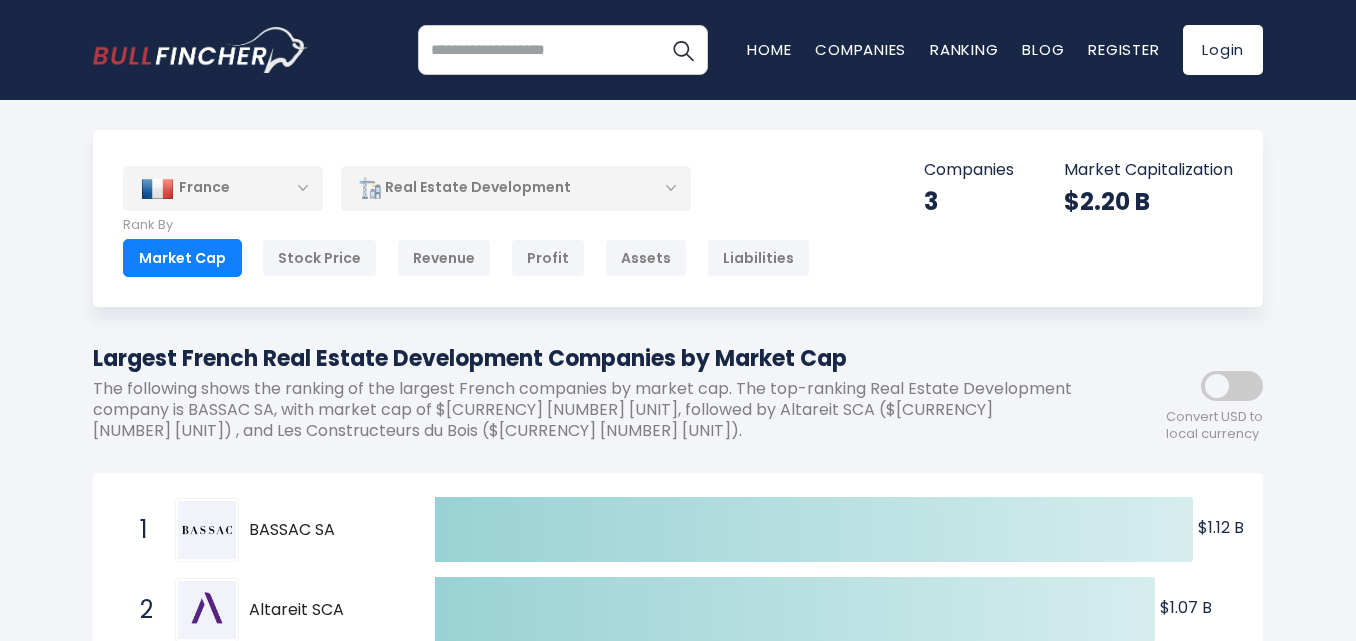 click at bounding box center (1232, 386) 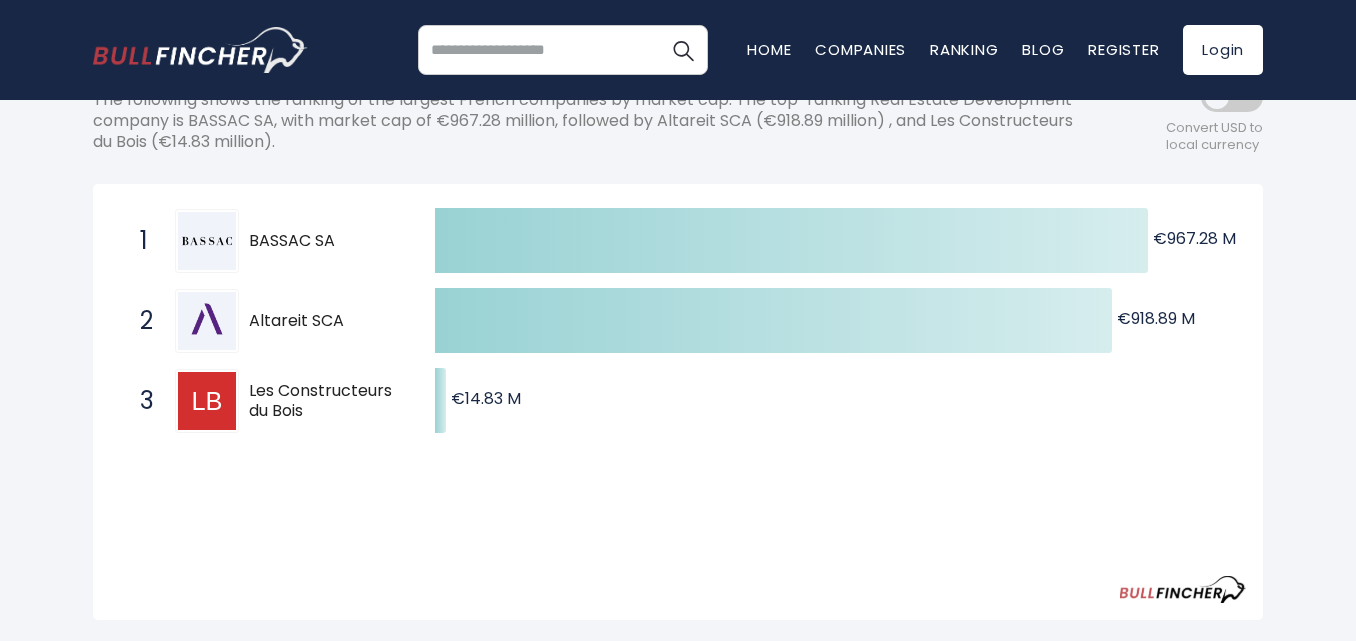 scroll, scrollTop: 300, scrollLeft: 0, axis: vertical 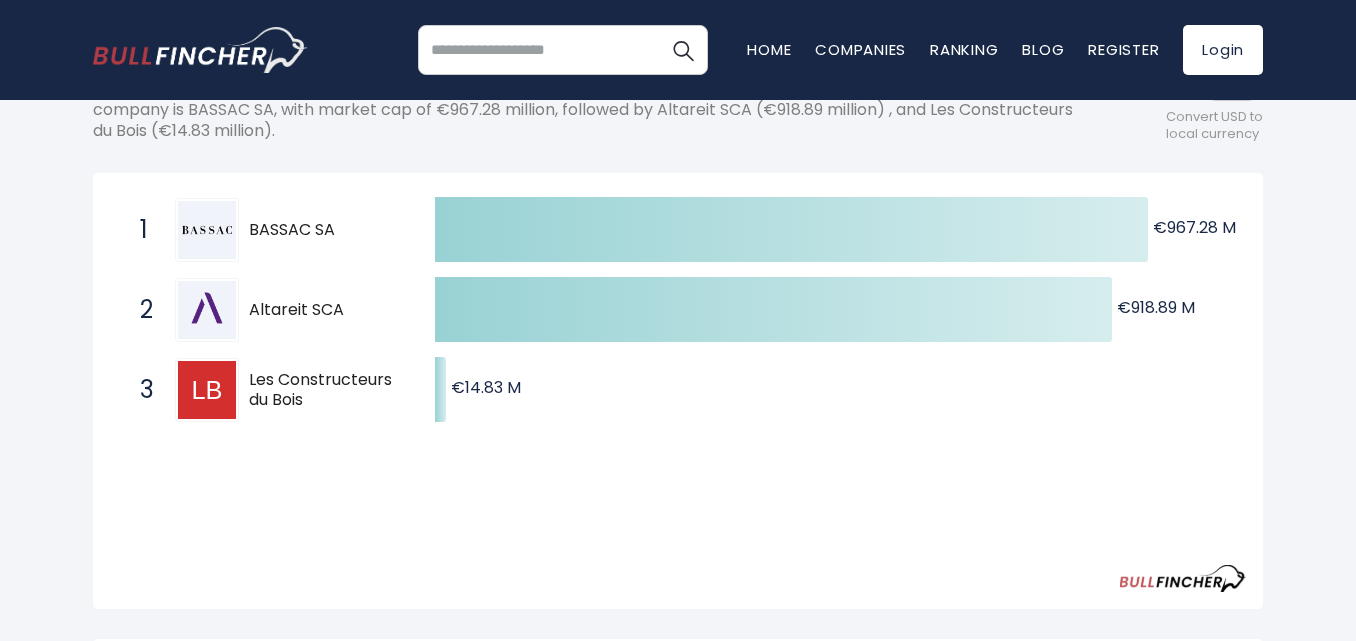 drag, startPoint x: 249, startPoint y: 219, endPoint x: 337, endPoint y: 223, distance: 88.09086 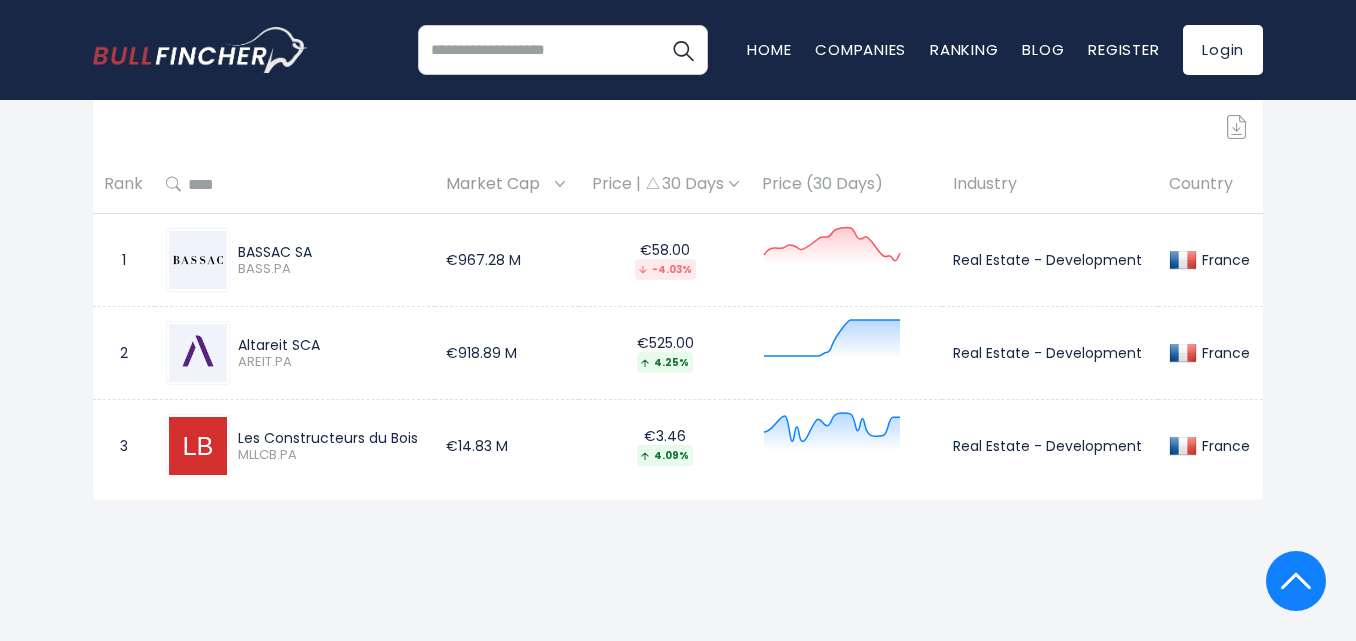 scroll, scrollTop: 700, scrollLeft: 0, axis: vertical 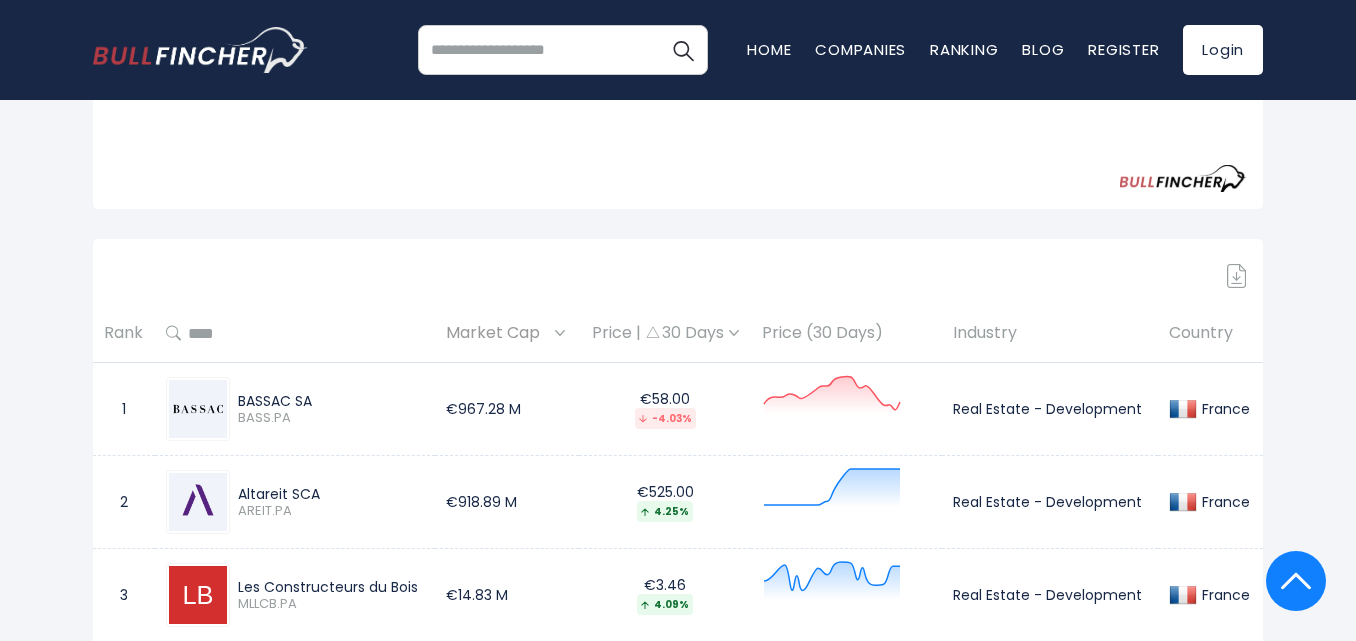drag, startPoint x: 240, startPoint y: 401, endPoint x: 314, endPoint y: 401, distance: 74 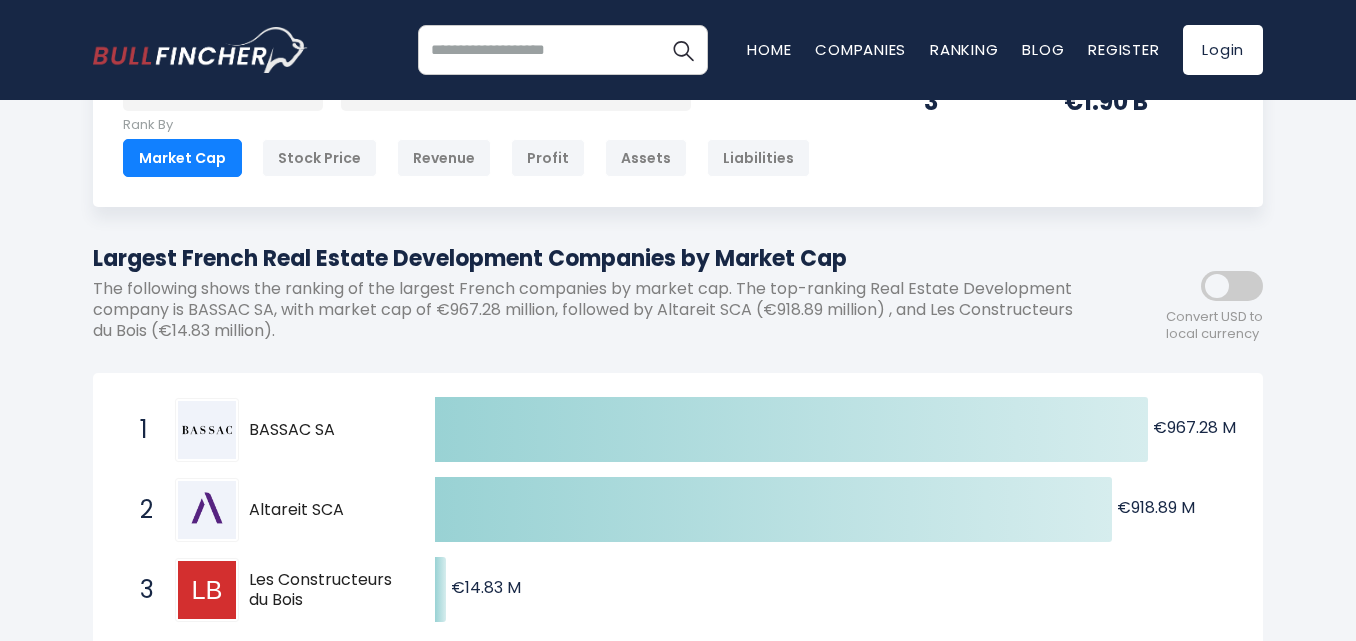 scroll, scrollTop: 0, scrollLeft: 0, axis: both 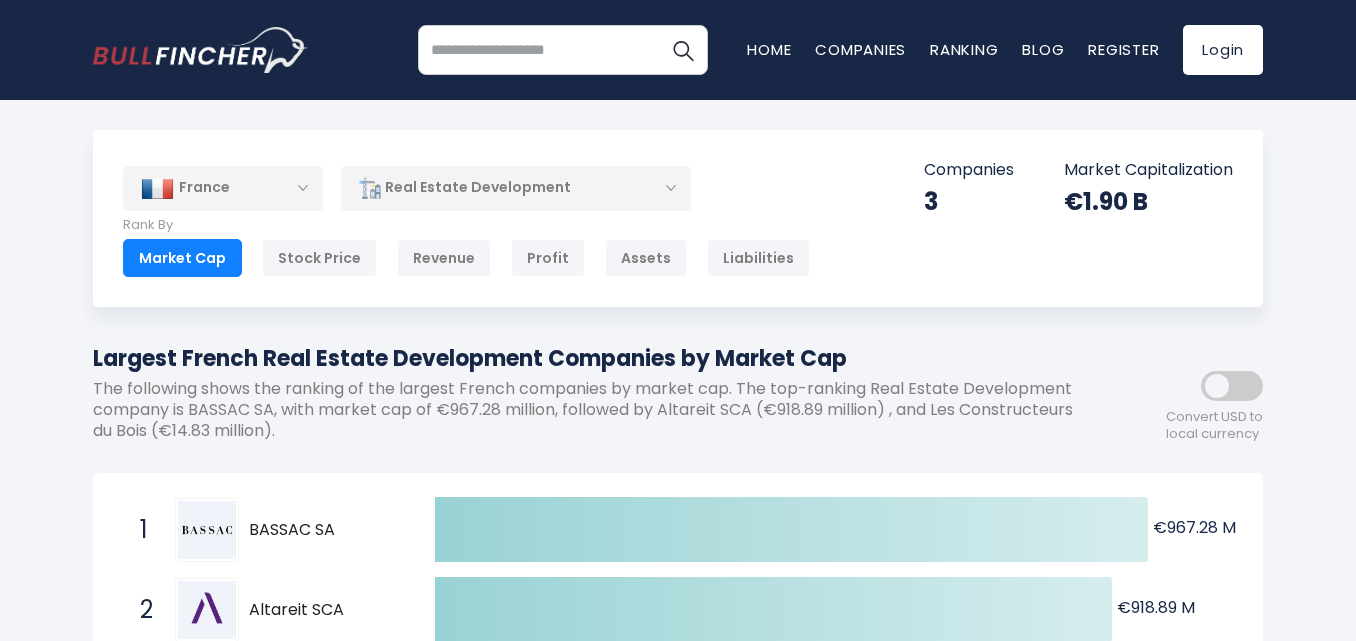click on "Real Estate Development" at bounding box center (516, 188) 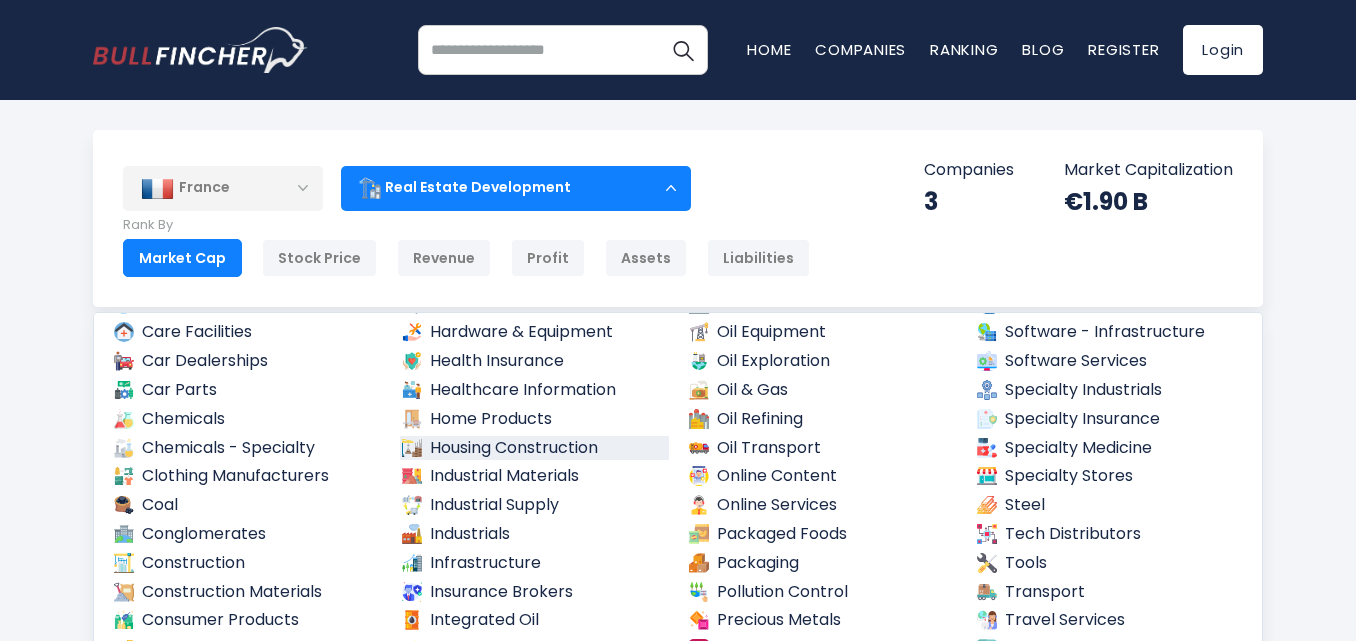 scroll, scrollTop: 710, scrollLeft: 0, axis: vertical 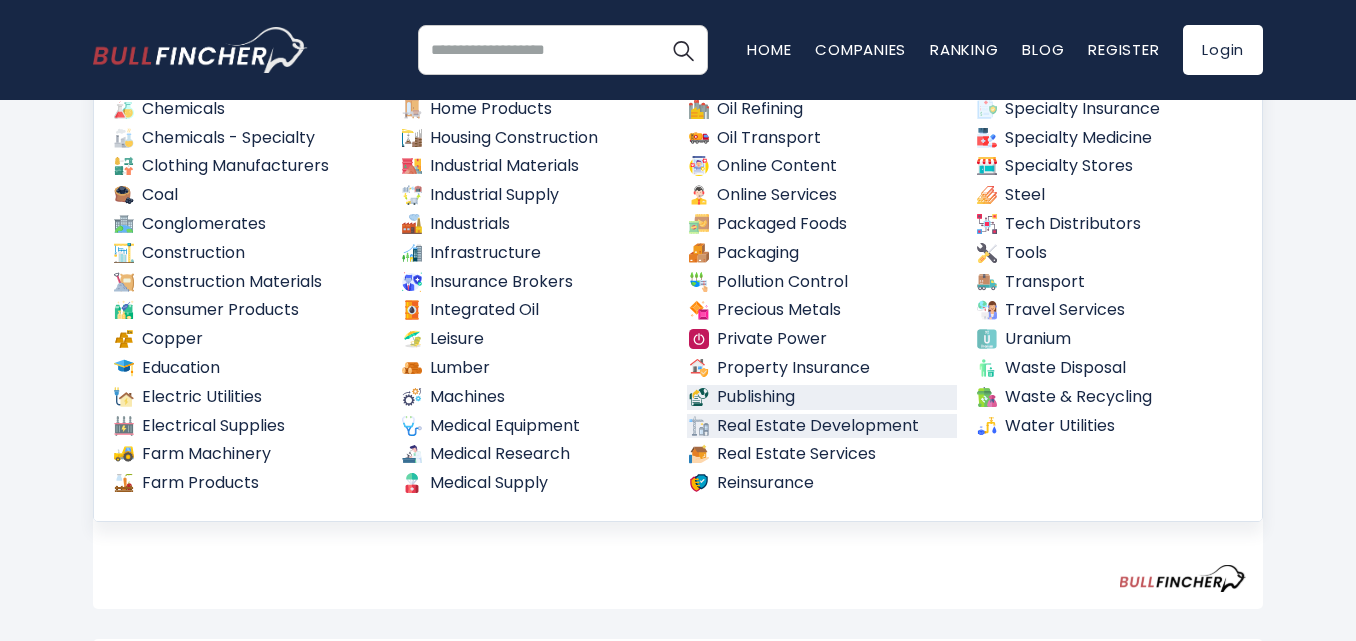 click on "Publishing" at bounding box center [822, 397] 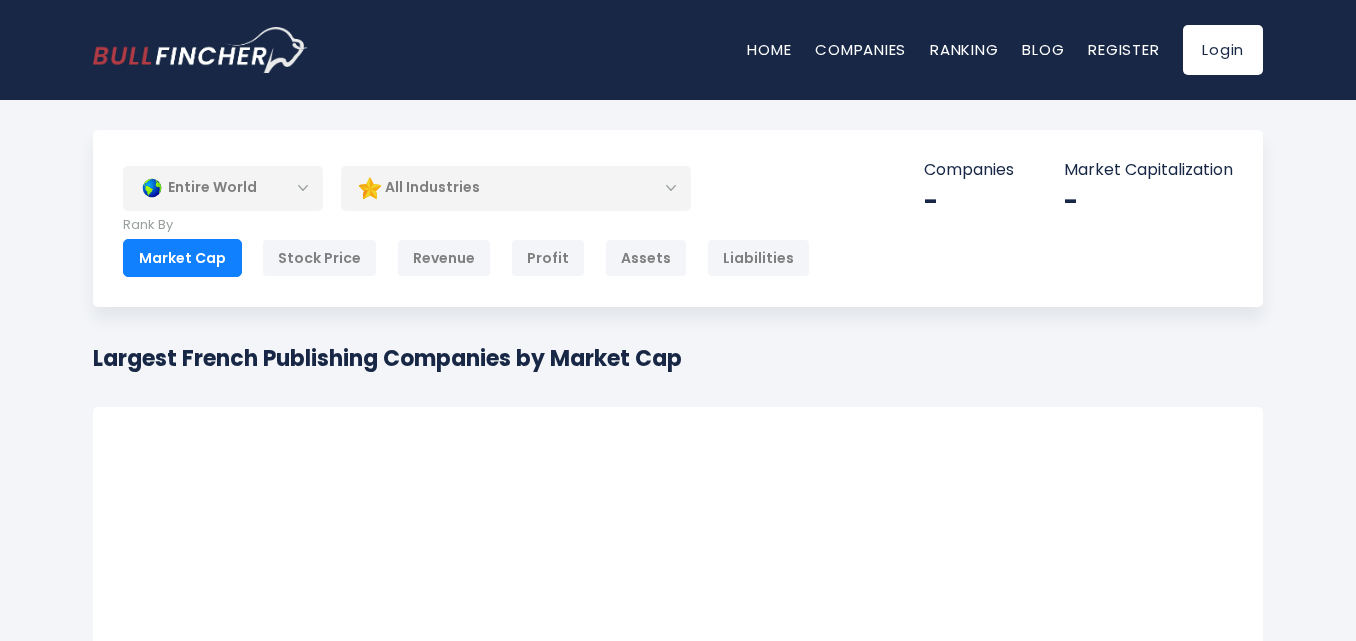 scroll, scrollTop: 0, scrollLeft: 0, axis: both 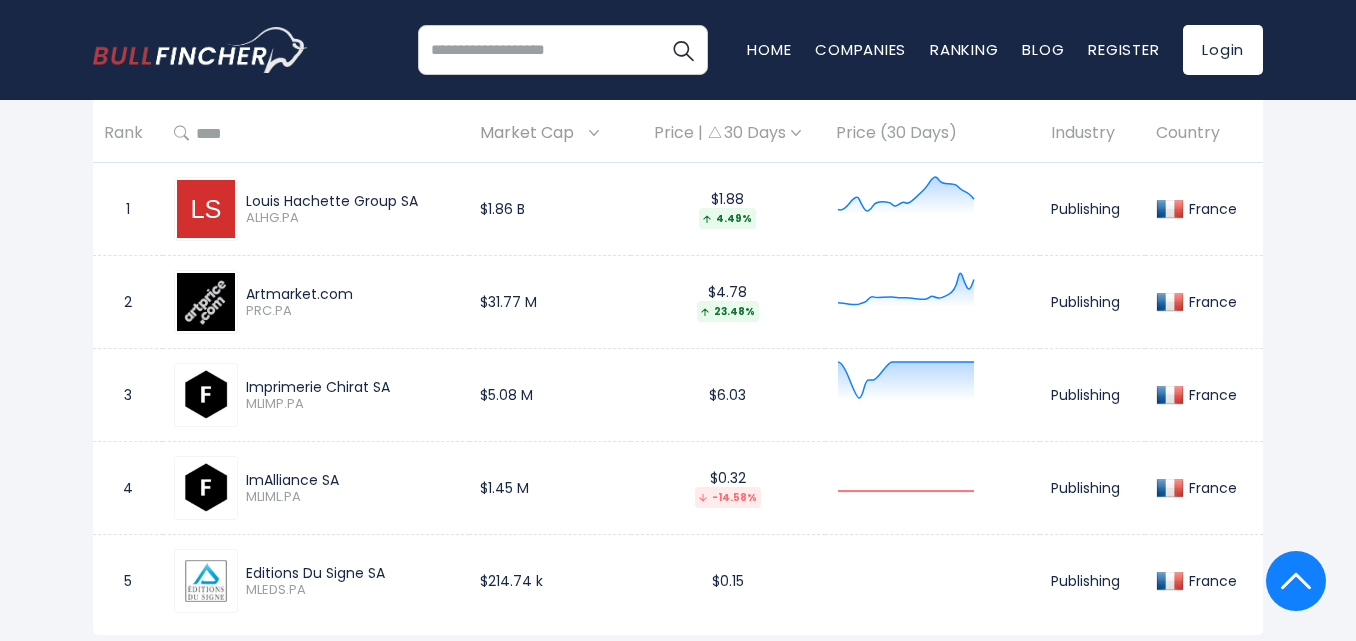 drag, startPoint x: 245, startPoint y: 200, endPoint x: 421, endPoint y: 198, distance: 176.01137 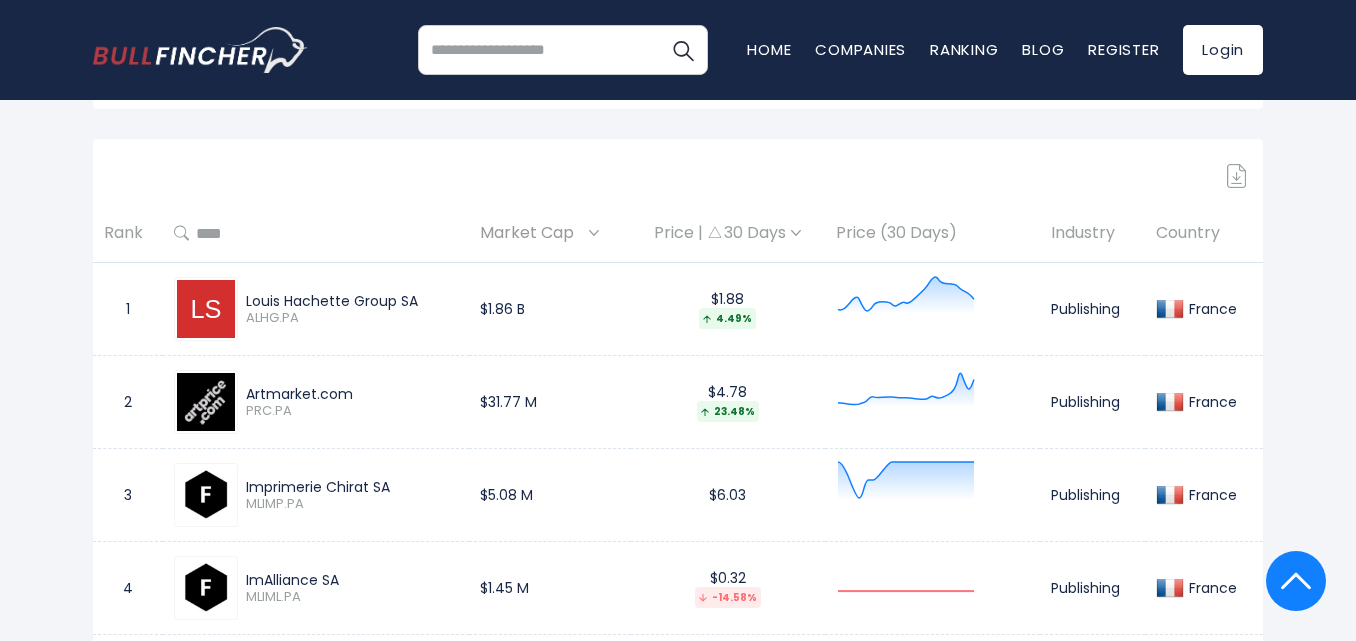 scroll, scrollTop: 1000, scrollLeft: 0, axis: vertical 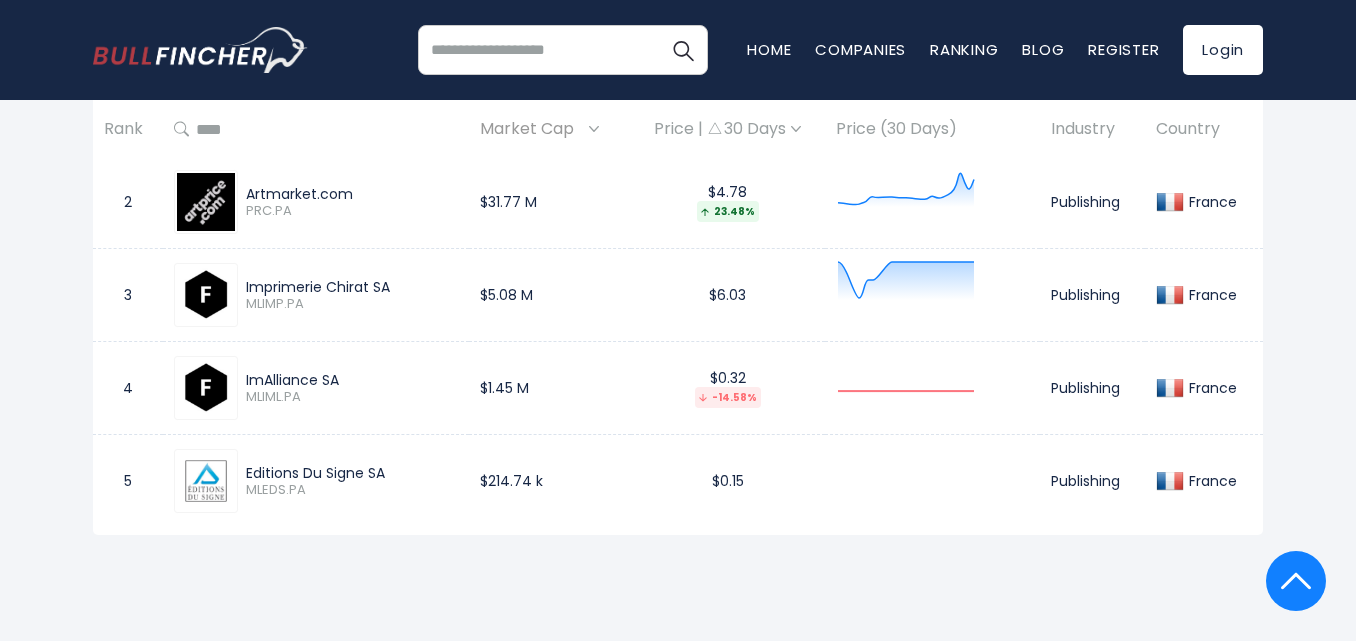 drag, startPoint x: 246, startPoint y: 475, endPoint x: 389, endPoint y: 474, distance: 143.0035 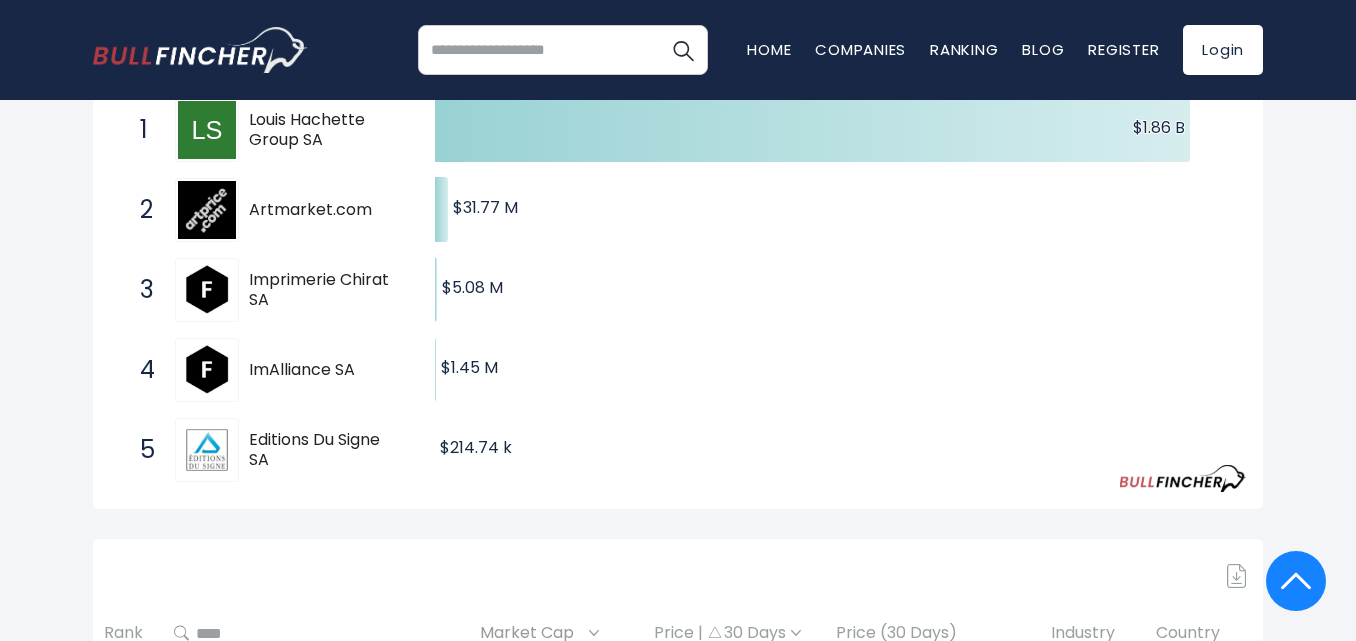 scroll, scrollTop: 0, scrollLeft: 0, axis: both 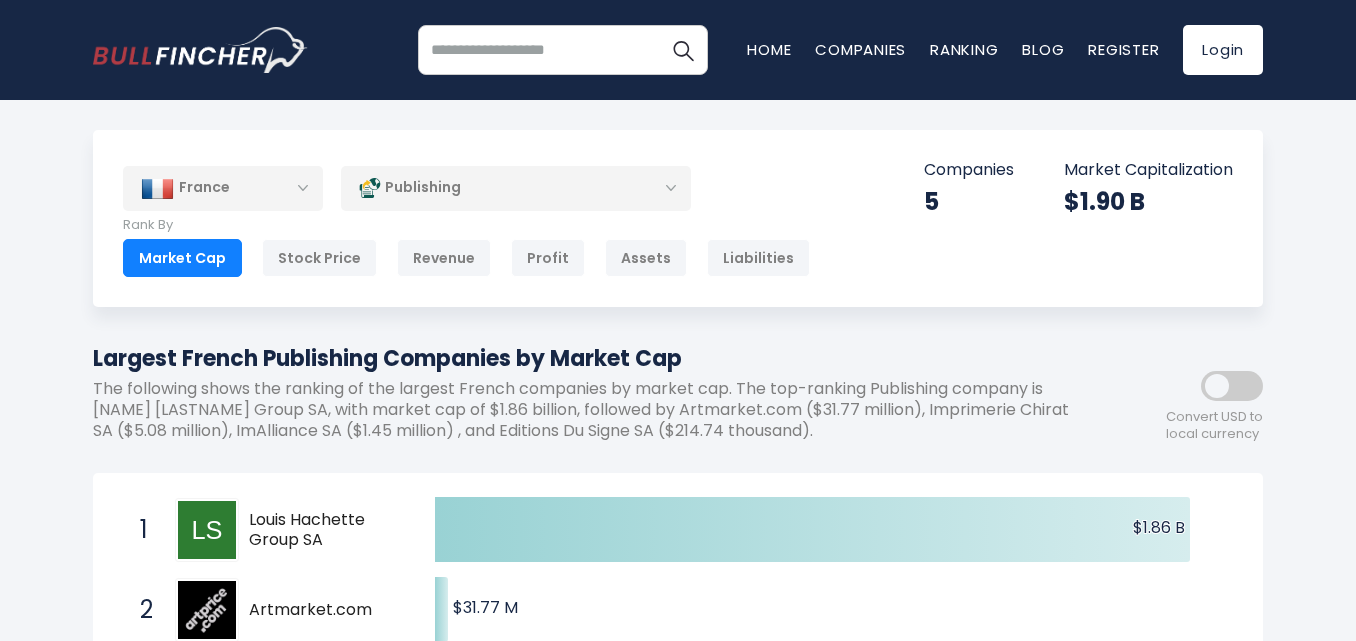click on "Publishing" at bounding box center (516, 188) 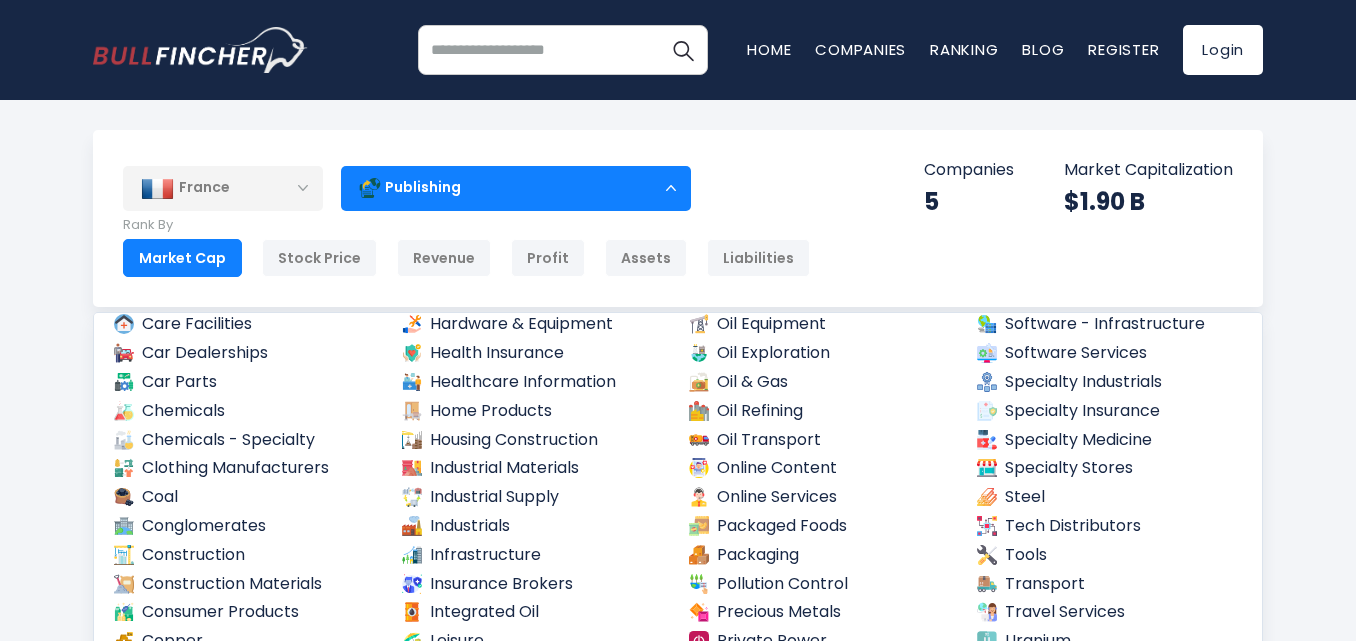 scroll, scrollTop: 710, scrollLeft: 0, axis: vertical 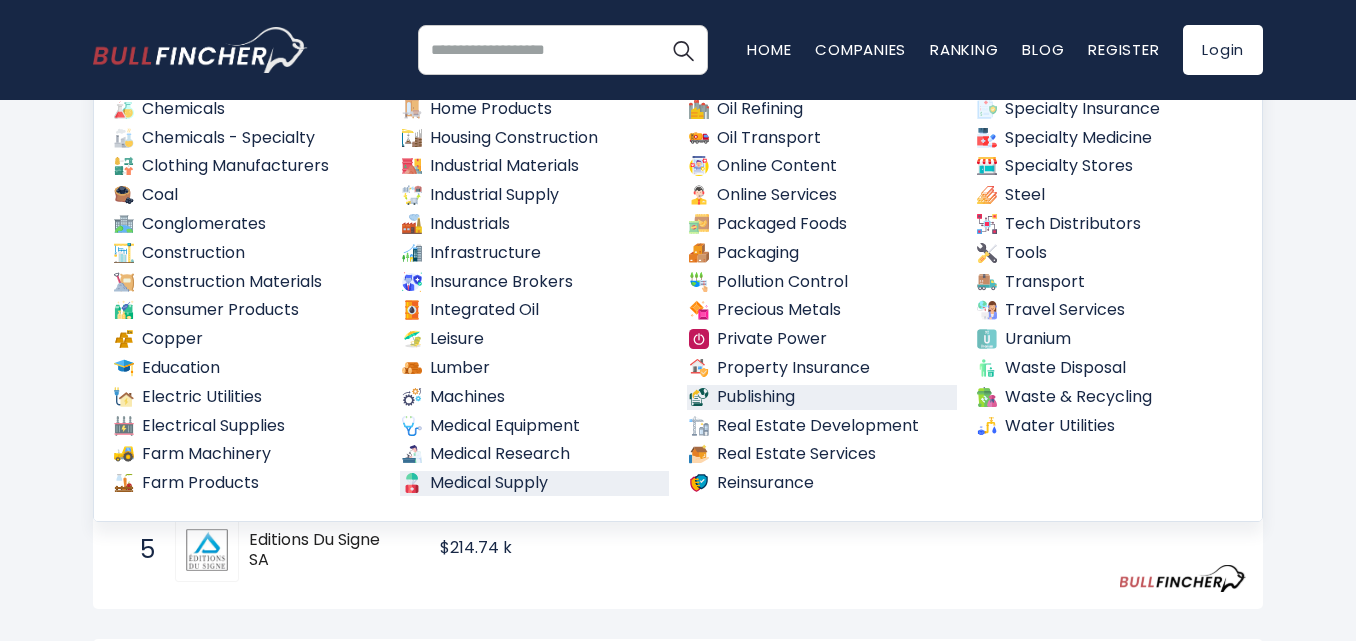 click on "Medical Supply" at bounding box center [535, 483] 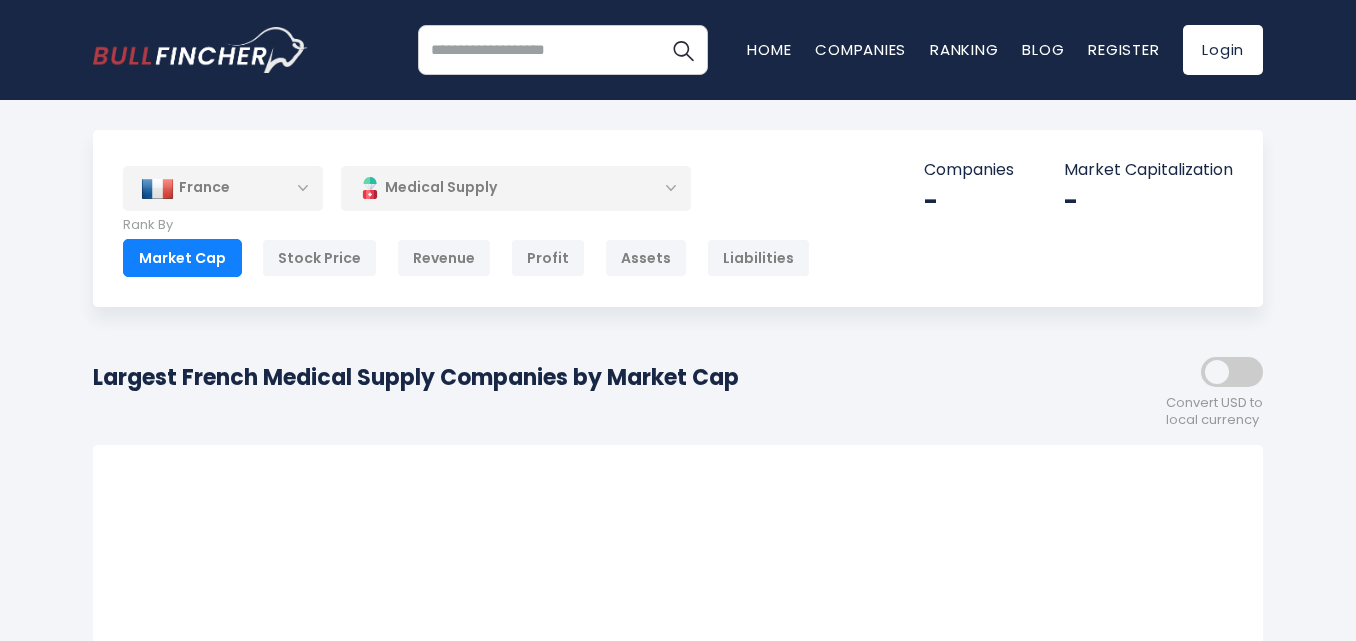 scroll, scrollTop: 0, scrollLeft: 0, axis: both 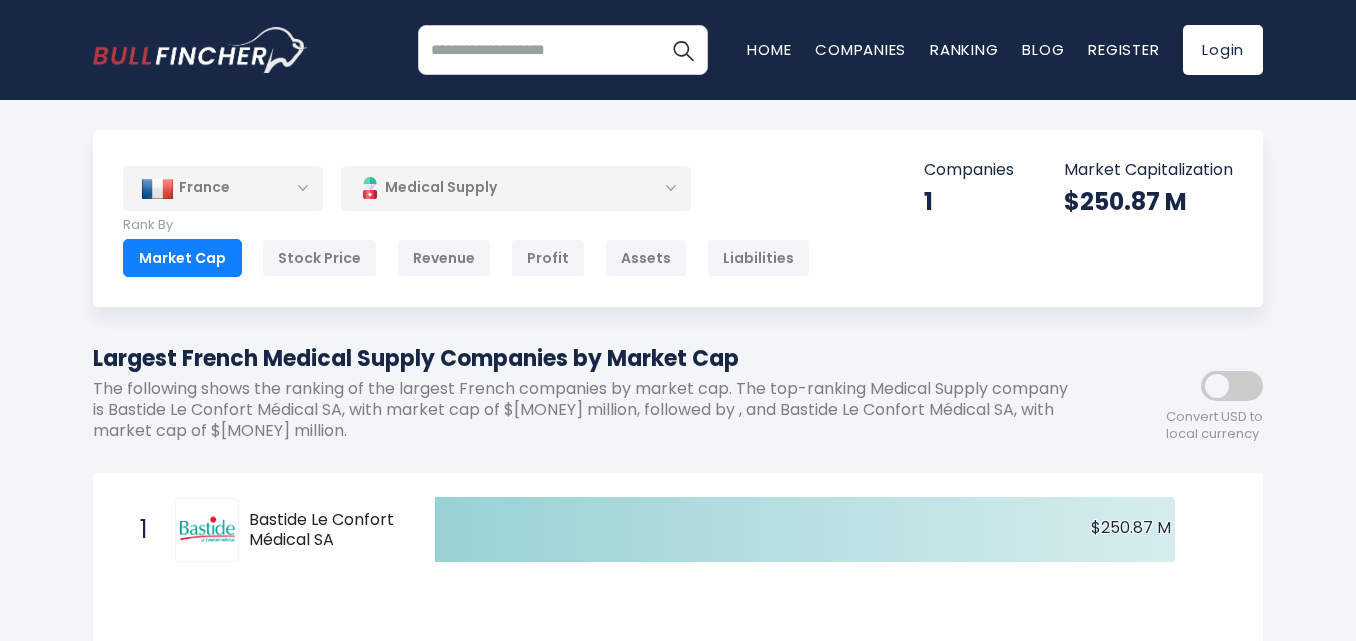 click at bounding box center (1232, 386) 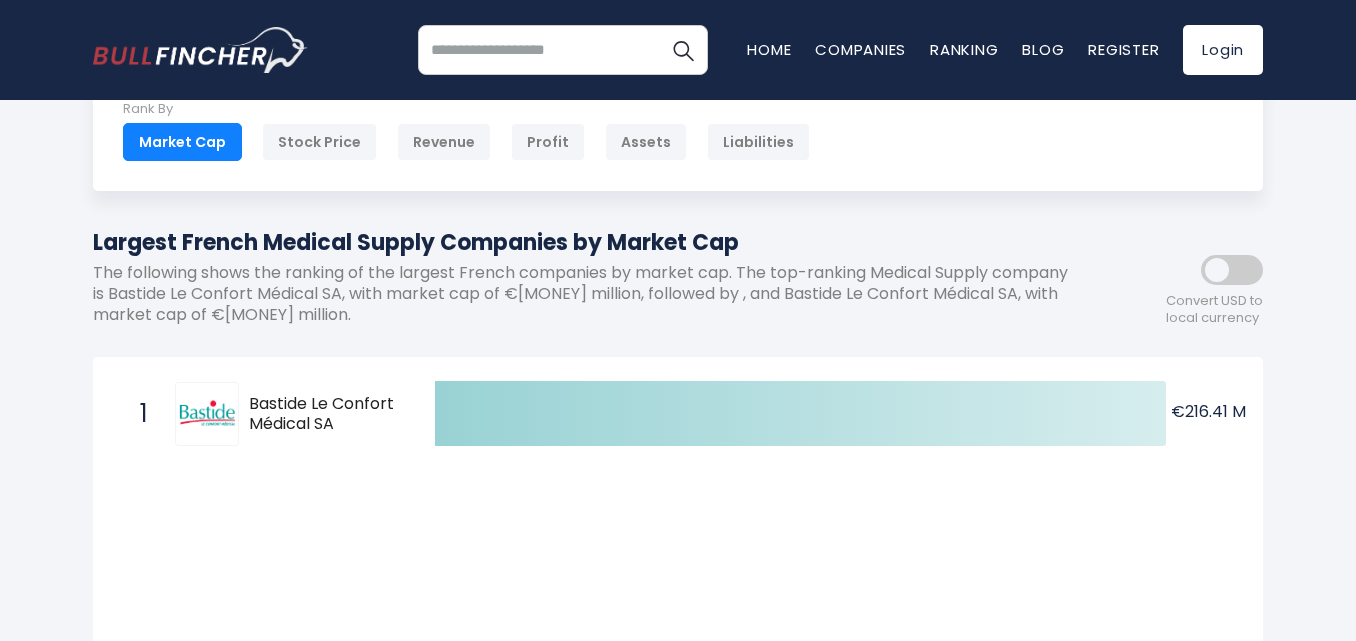 scroll, scrollTop: 0, scrollLeft: 0, axis: both 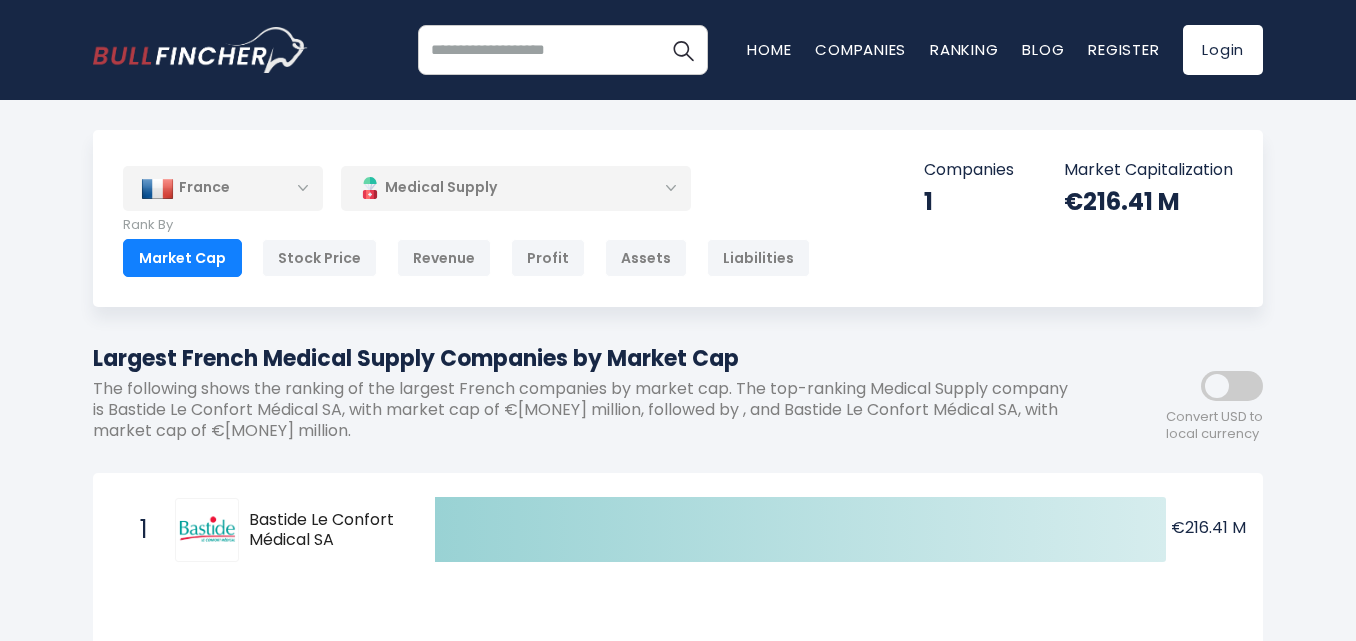 click on "Medical Supply" at bounding box center (516, 188) 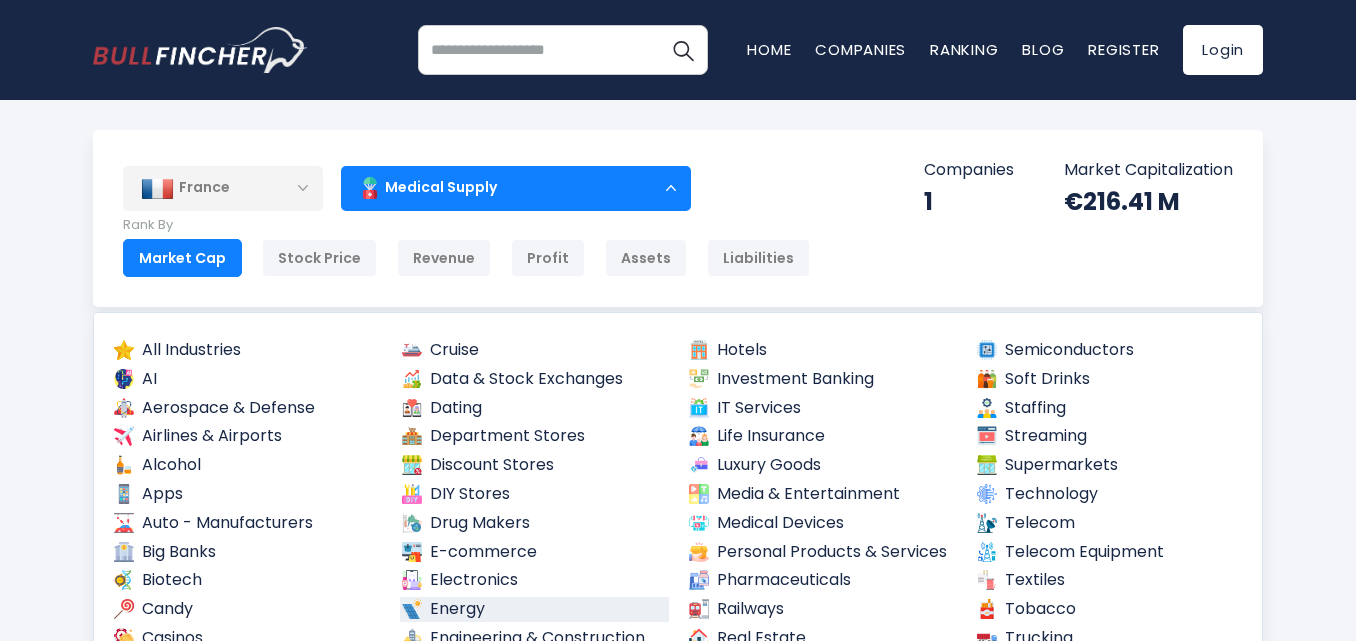 scroll, scrollTop: 200, scrollLeft: 0, axis: vertical 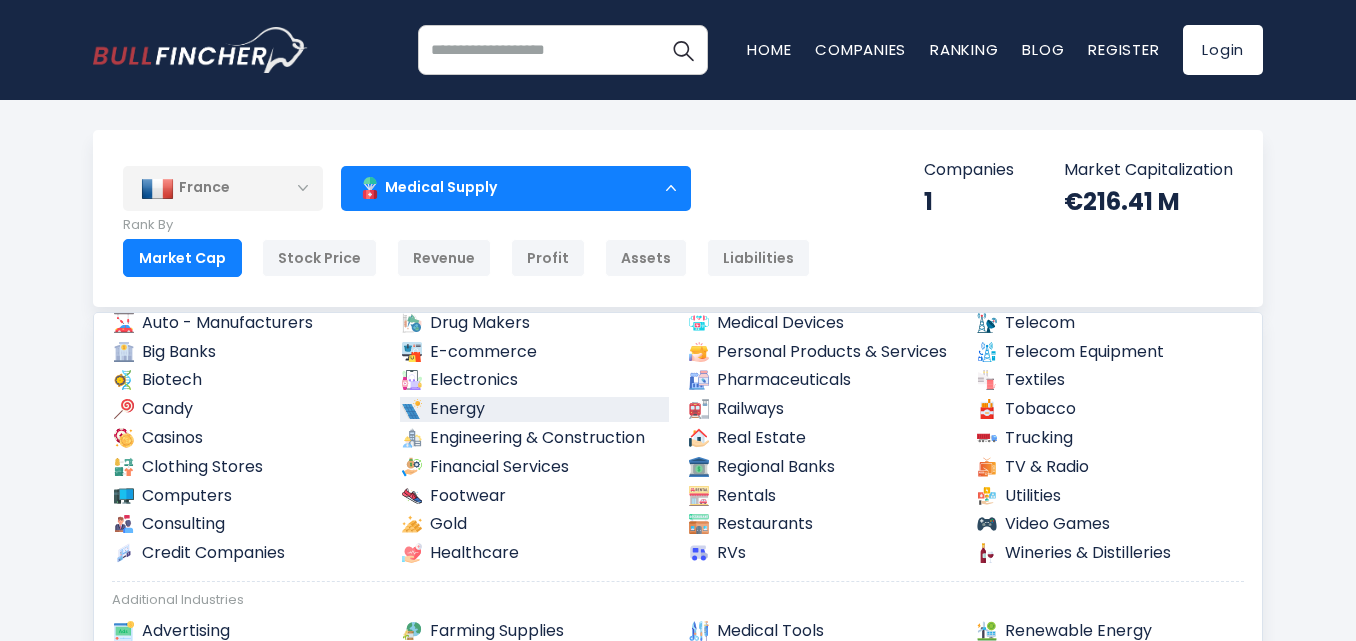 click on "Energy" at bounding box center (535, 409) 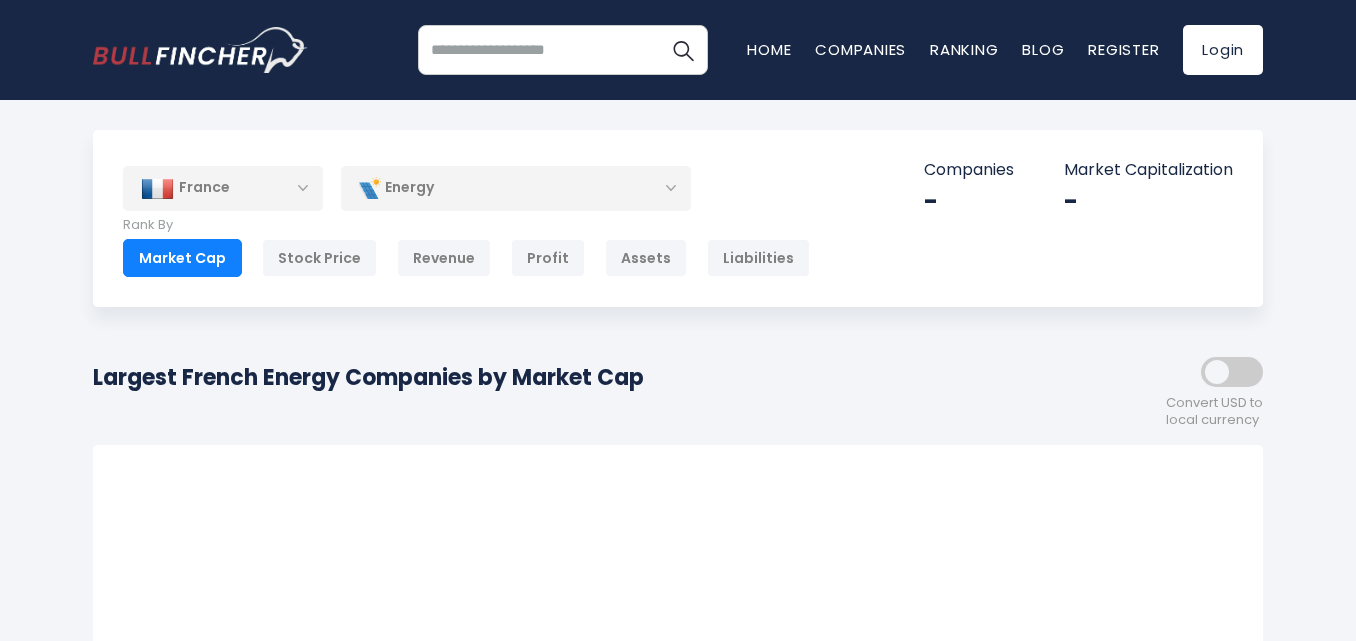 scroll, scrollTop: 0, scrollLeft: 0, axis: both 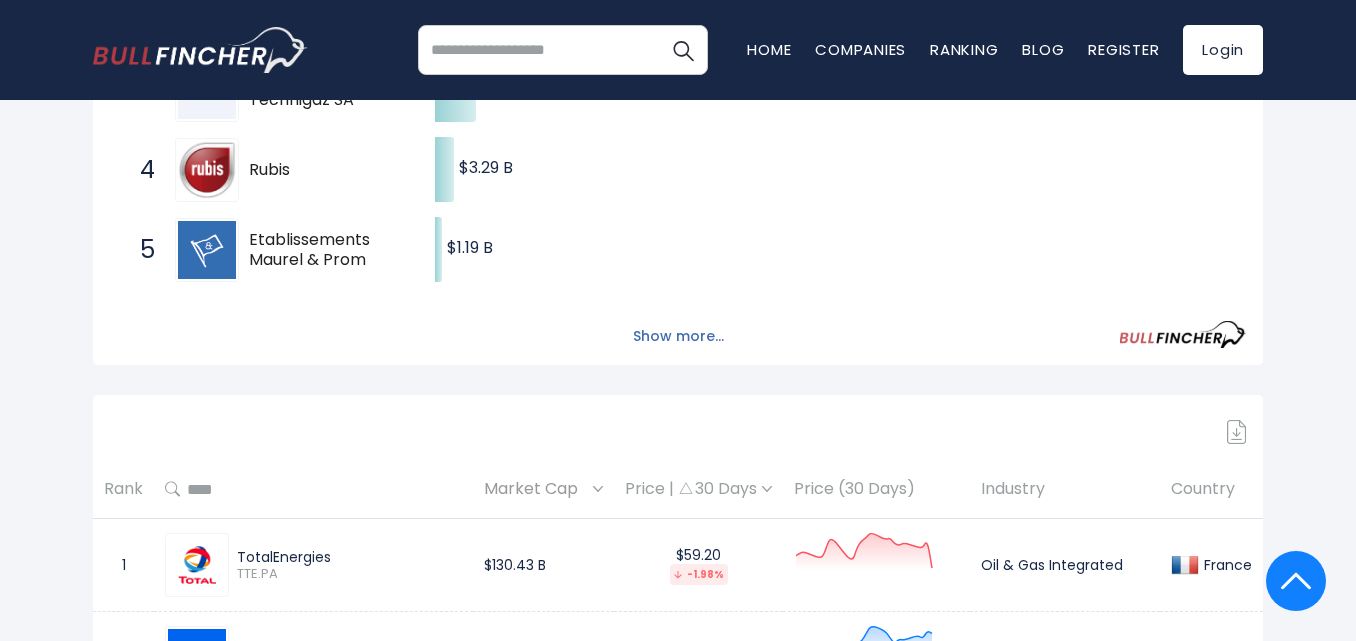 click on "Show more..." at bounding box center (678, 336) 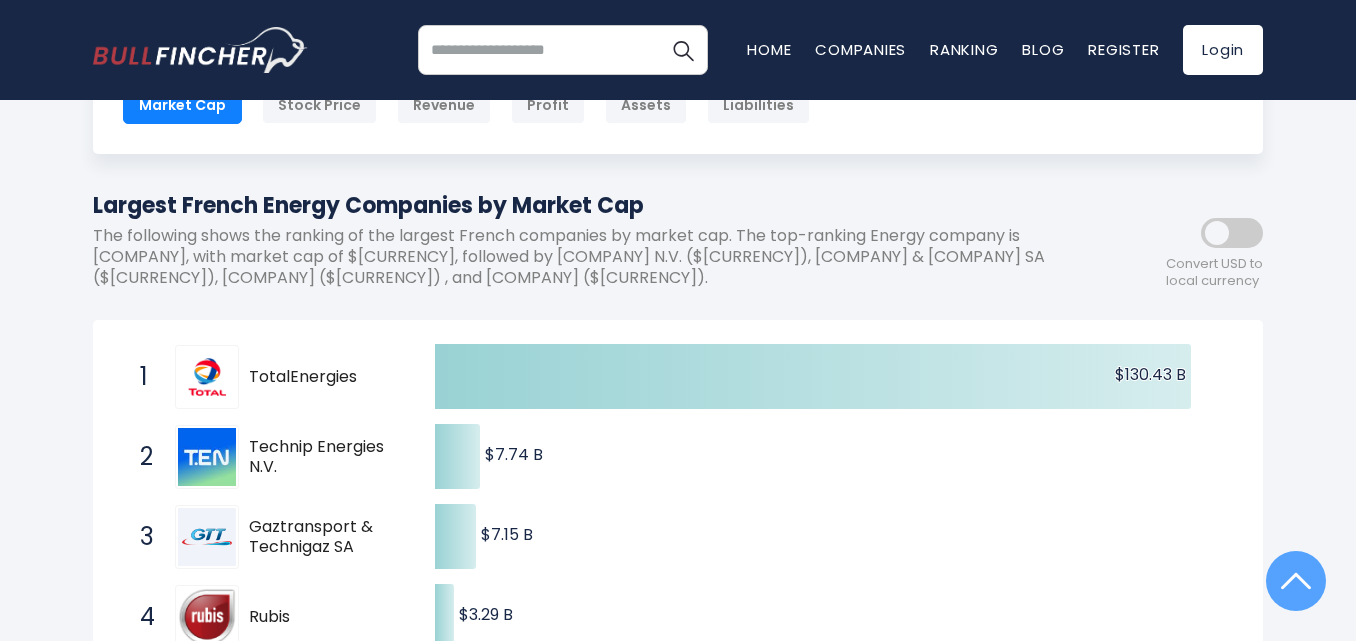 scroll, scrollTop: 0, scrollLeft: 0, axis: both 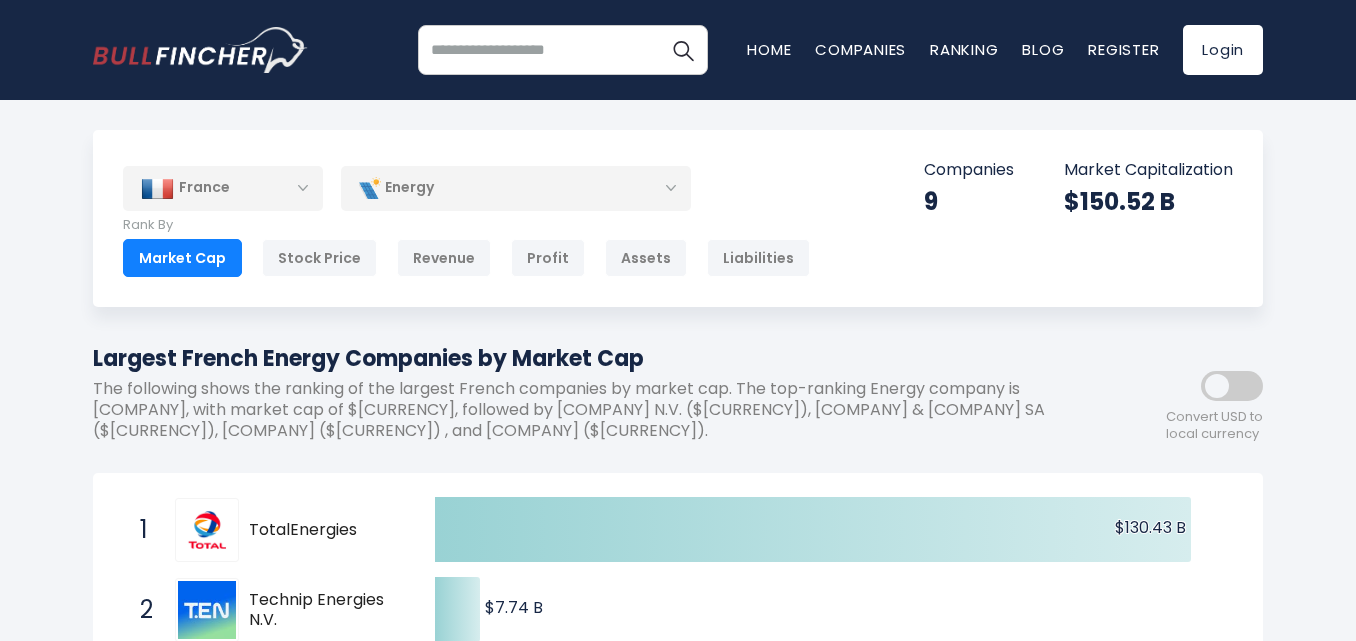 click on "Energy" at bounding box center [516, 188] 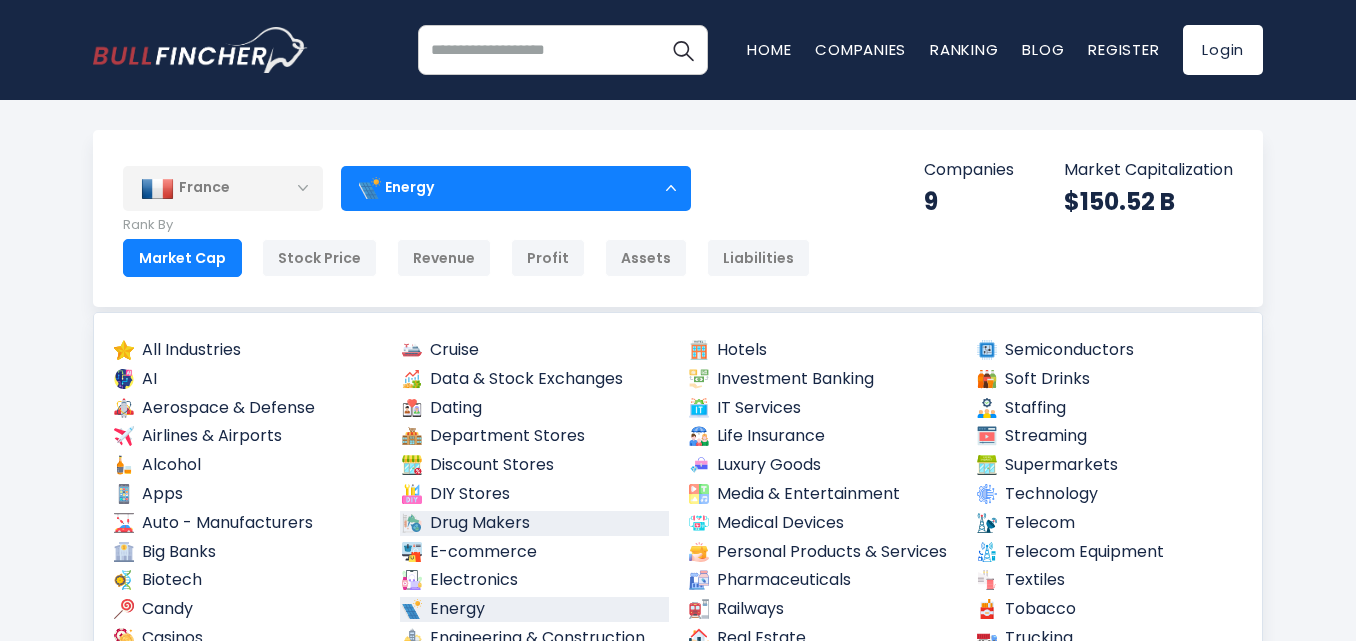scroll, scrollTop: 200, scrollLeft: 0, axis: vertical 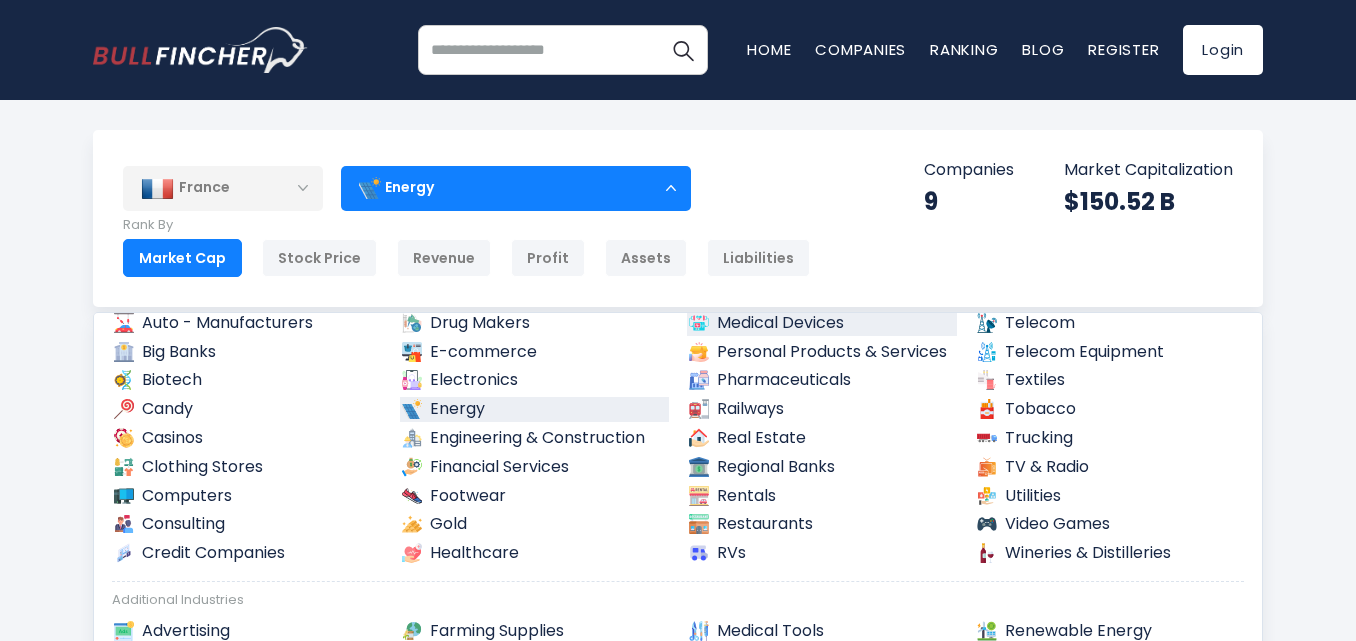 click on "Medical Devices" at bounding box center [822, 323] 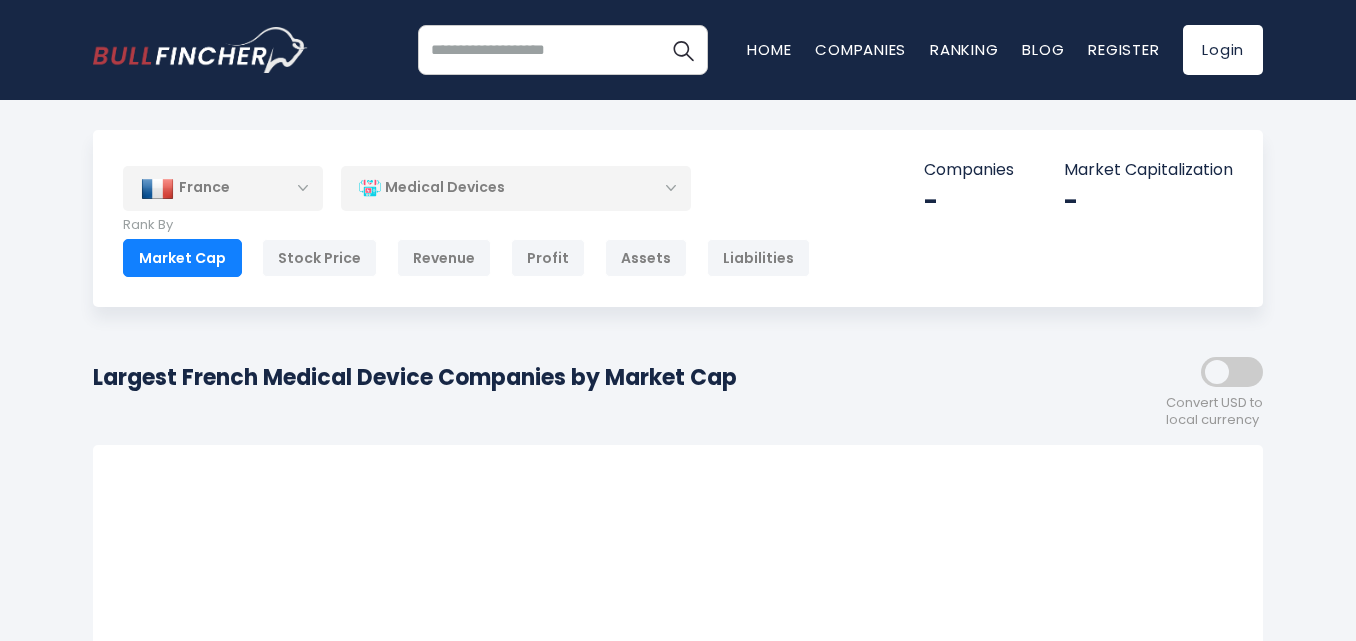 scroll, scrollTop: 0, scrollLeft: 0, axis: both 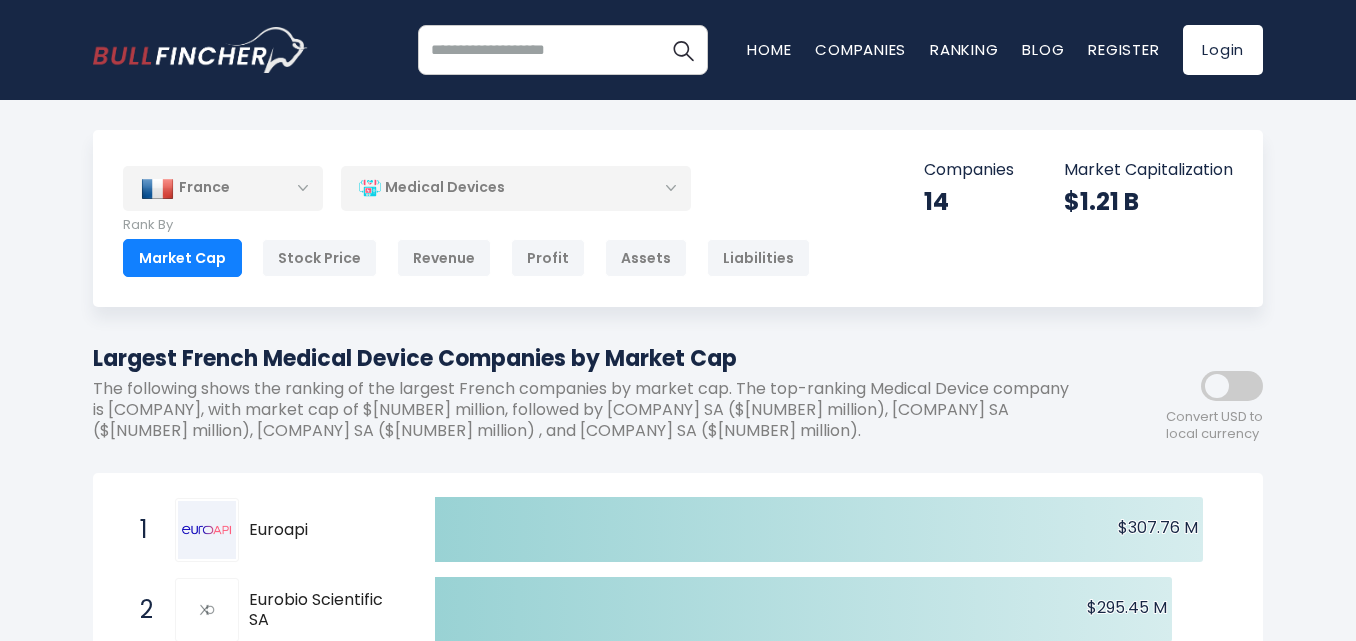 click at bounding box center (1232, 386) 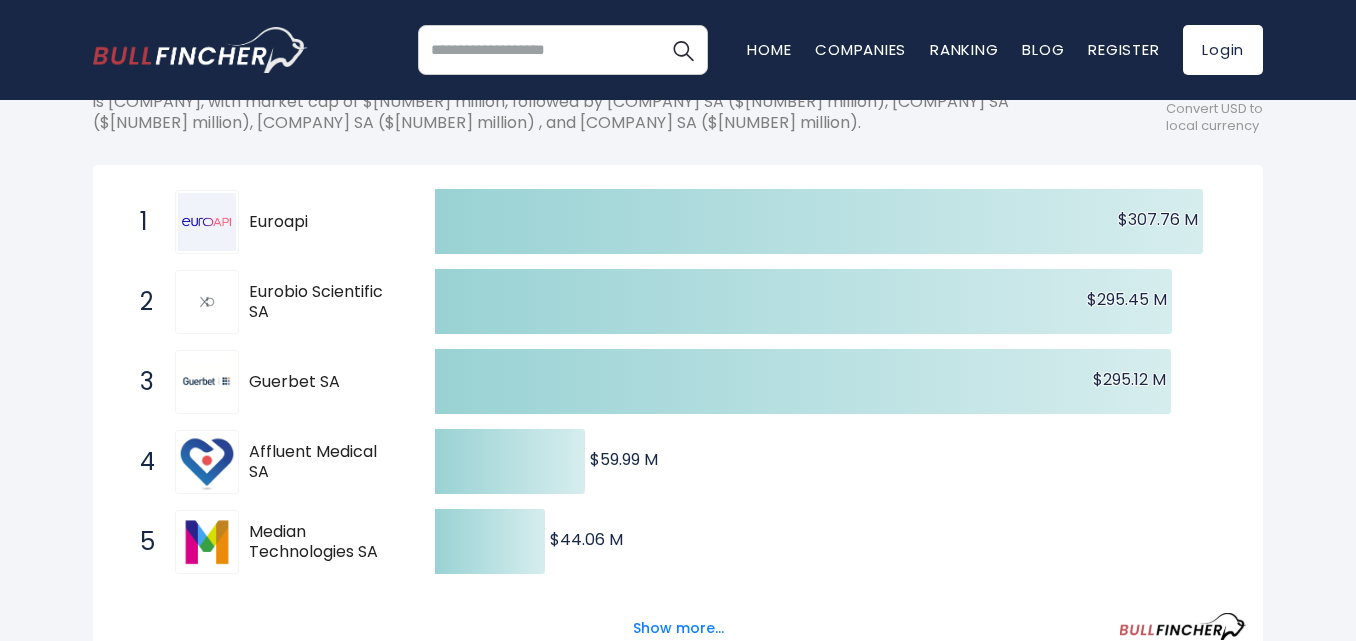 scroll, scrollTop: 500, scrollLeft: 0, axis: vertical 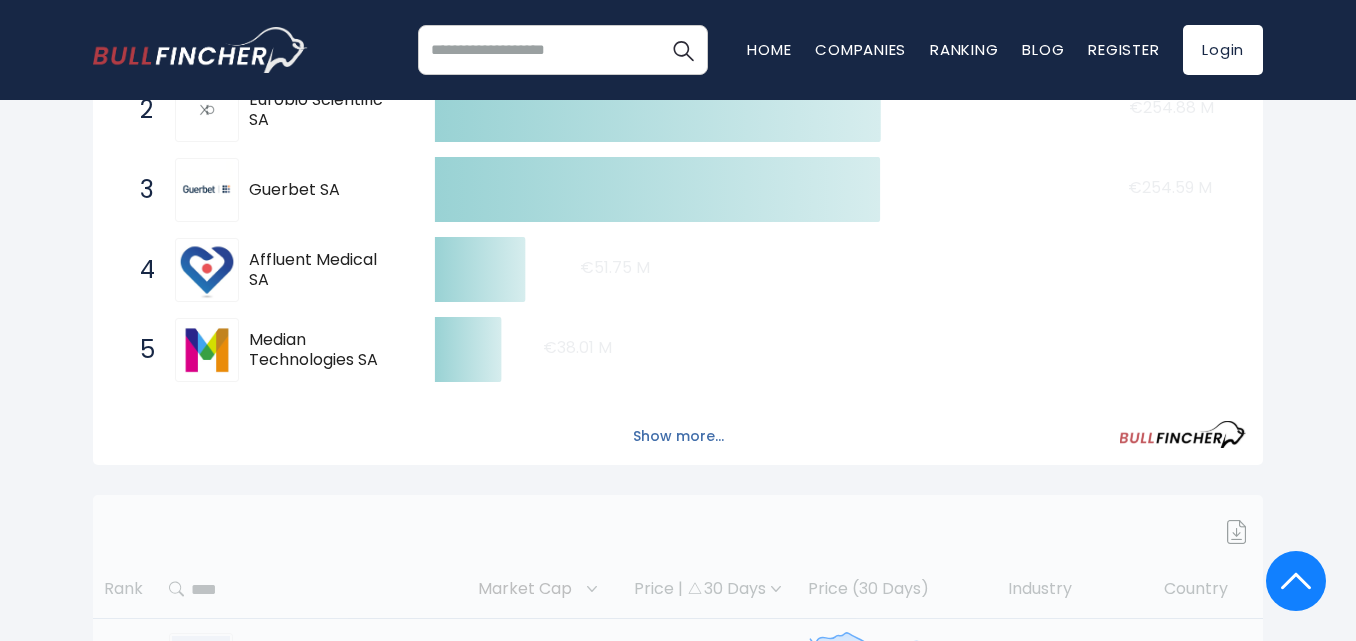 click on "Show more..." at bounding box center (678, 436) 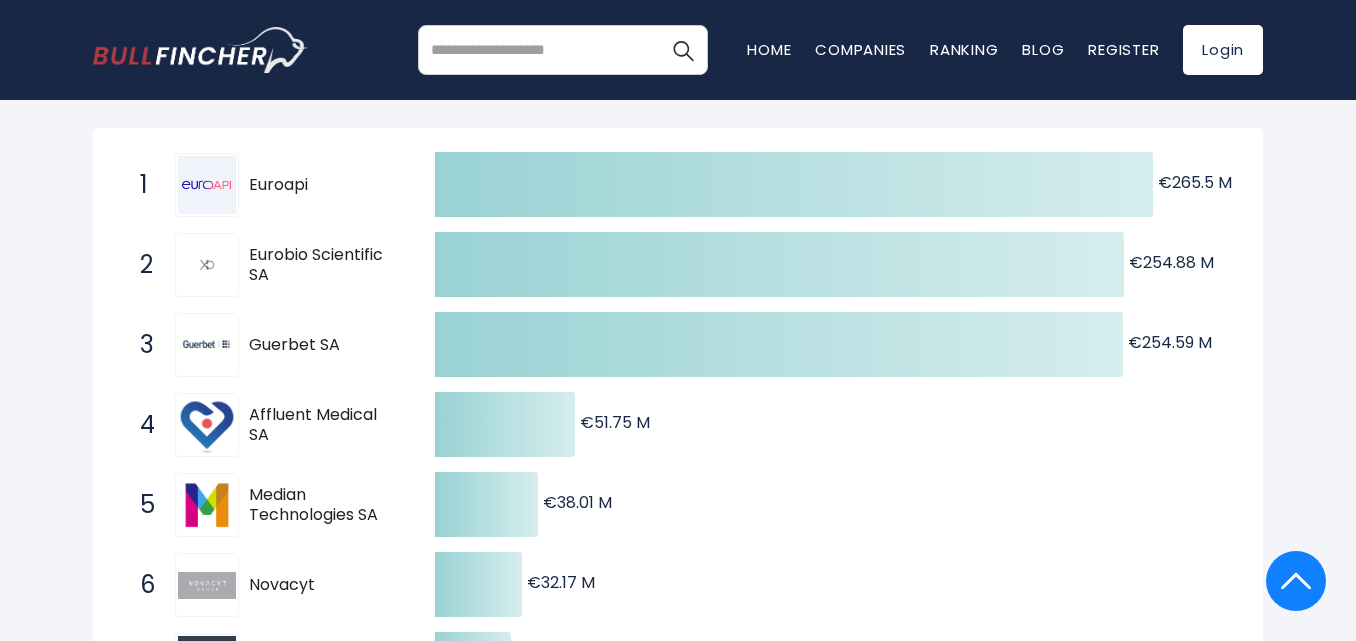 scroll, scrollTop: 300, scrollLeft: 0, axis: vertical 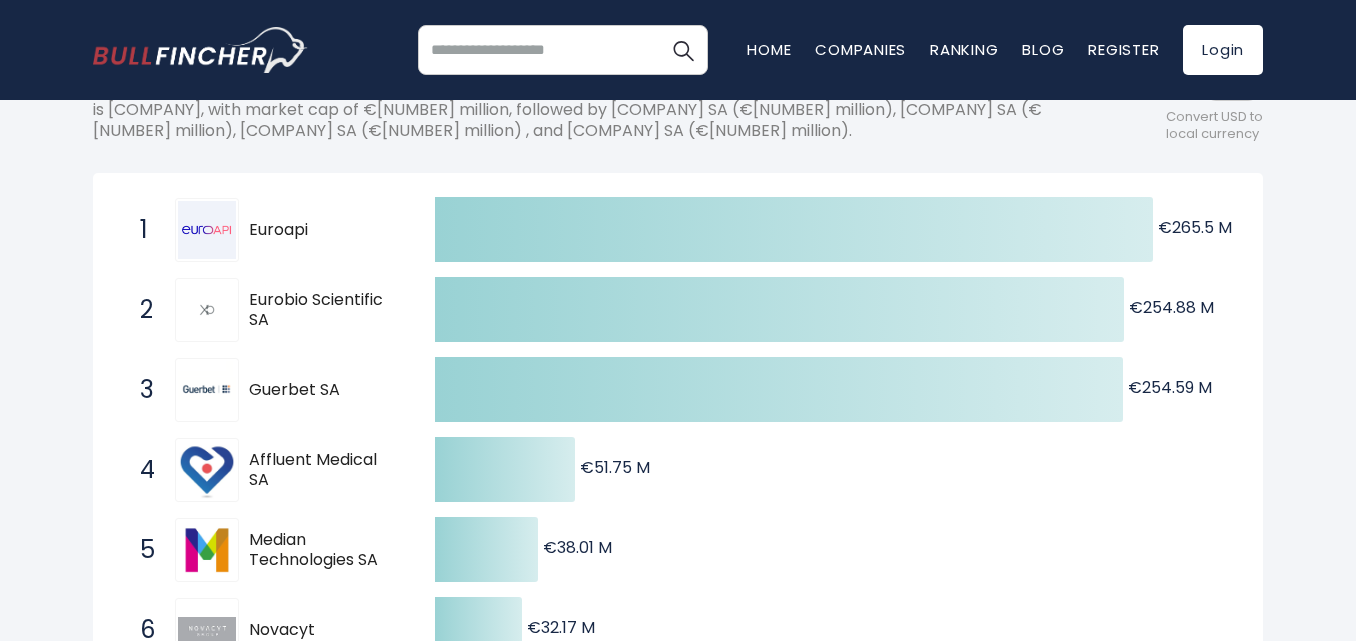 drag, startPoint x: 248, startPoint y: 291, endPoint x: 295, endPoint y: 318, distance: 54.20332 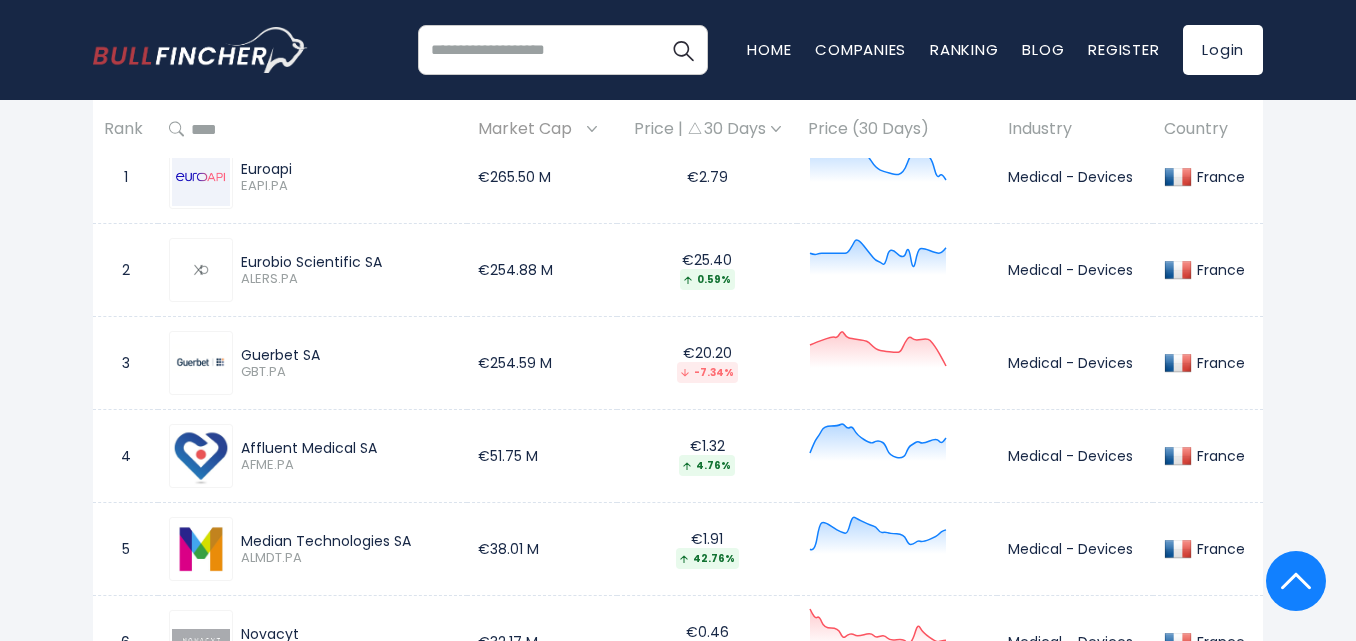 scroll, scrollTop: 1400, scrollLeft: 0, axis: vertical 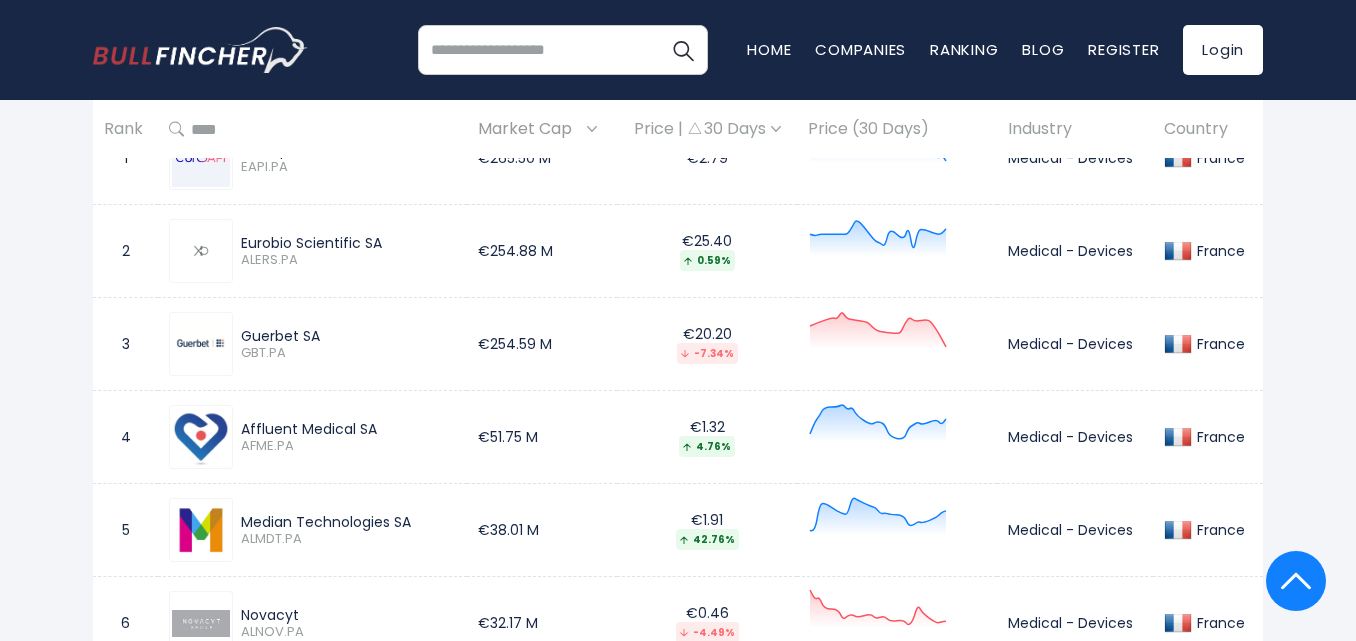 drag, startPoint x: 381, startPoint y: 242, endPoint x: 243, endPoint y: 240, distance: 138.0145 